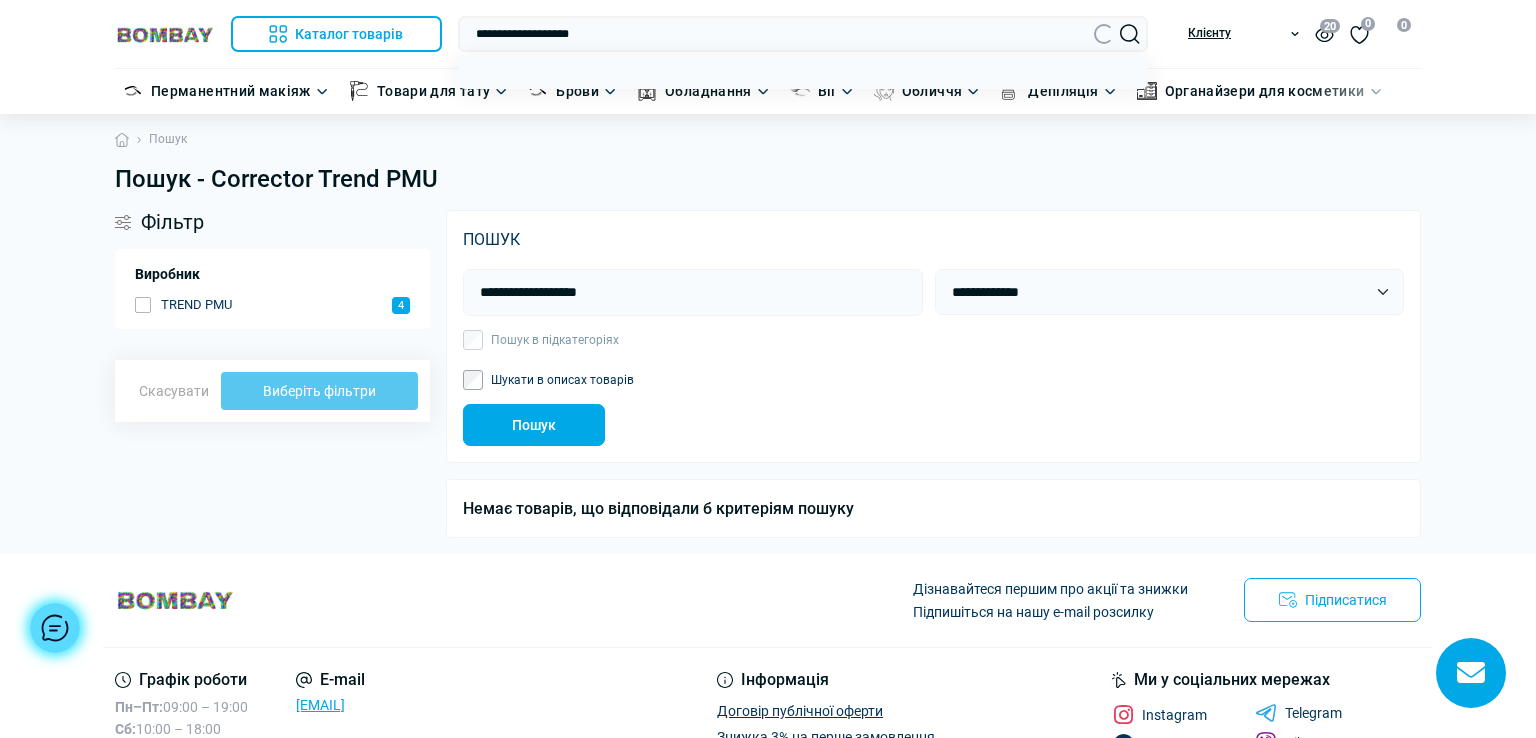 scroll, scrollTop: 0, scrollLeft: 0, axis: both 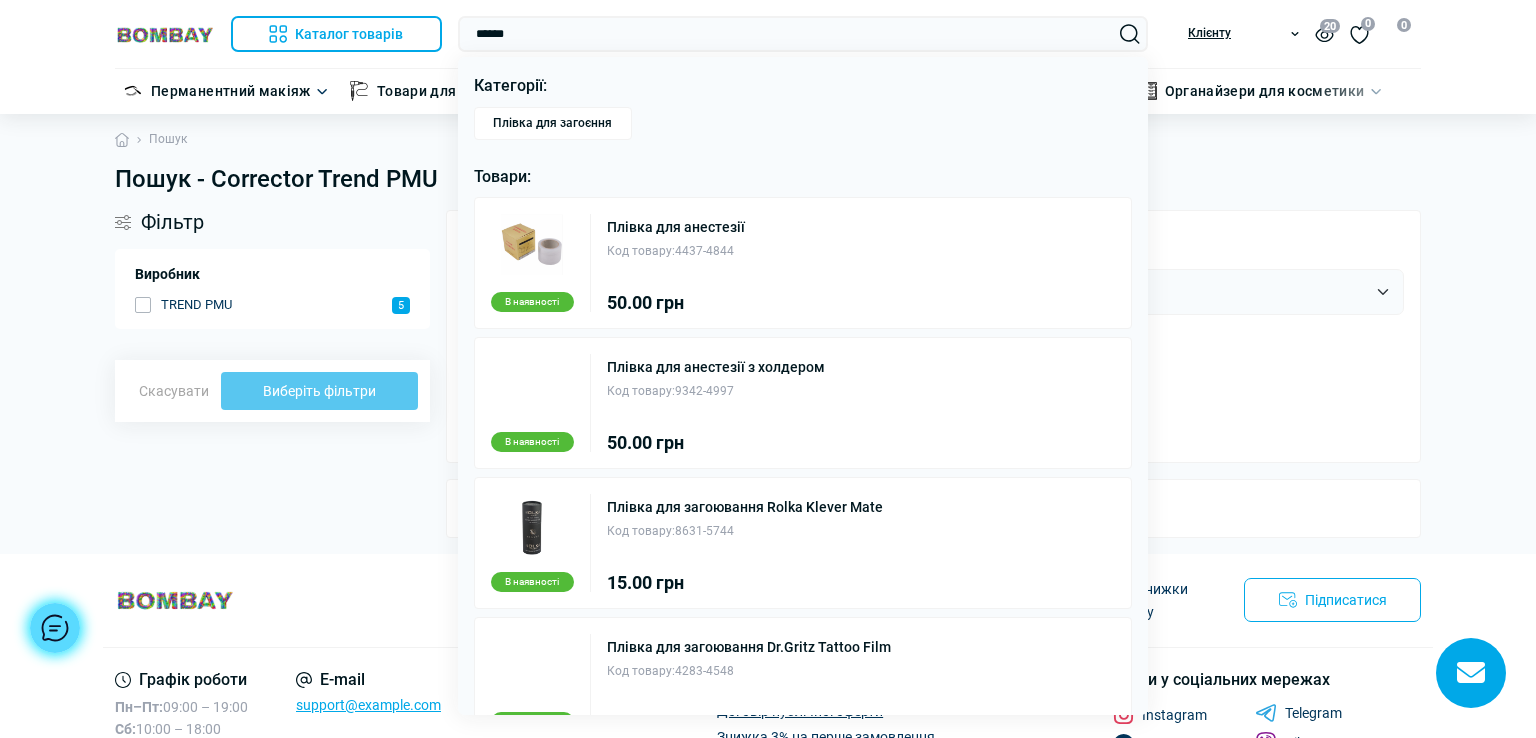 type on "******" 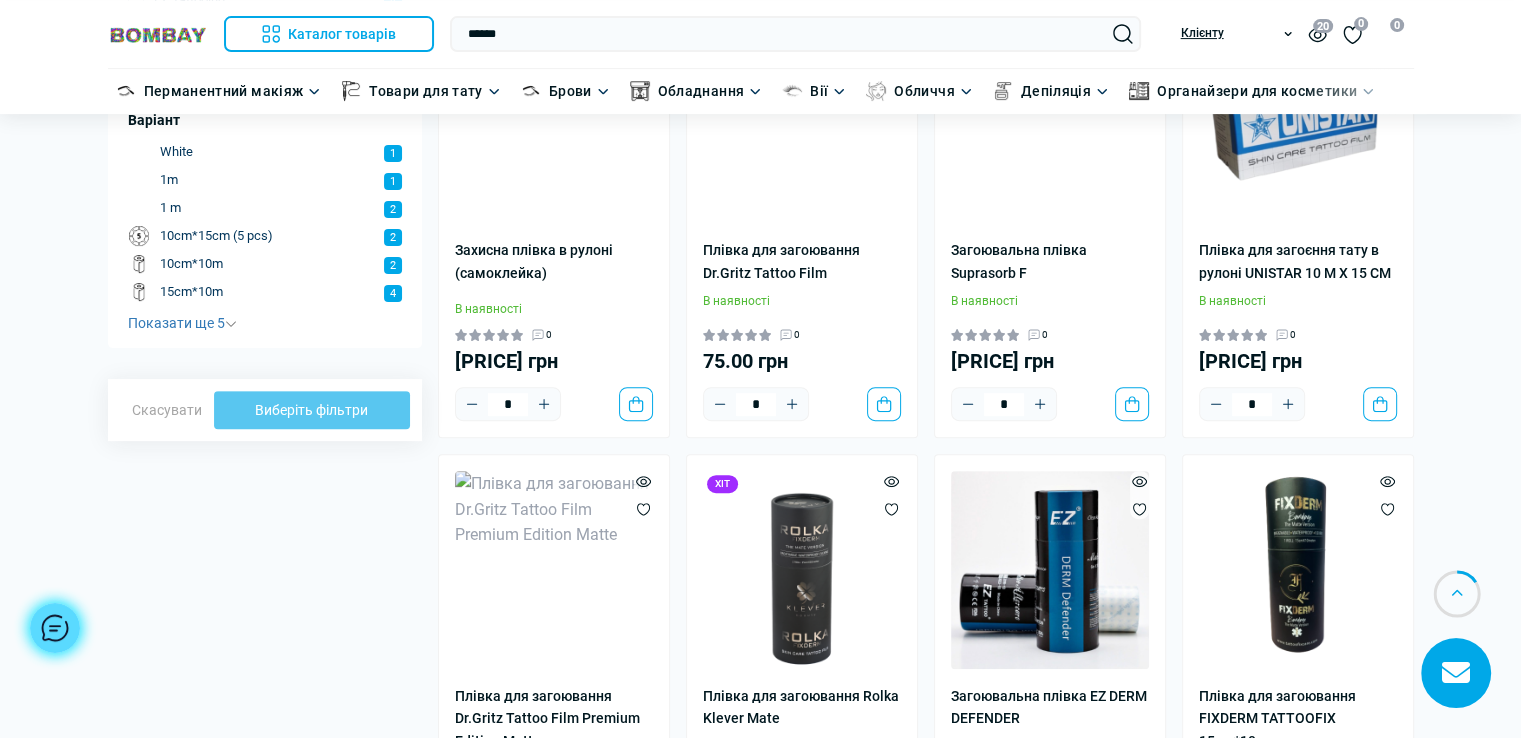 scroll, scrollTop: 600, scrollLeft: 0, axis: vertical 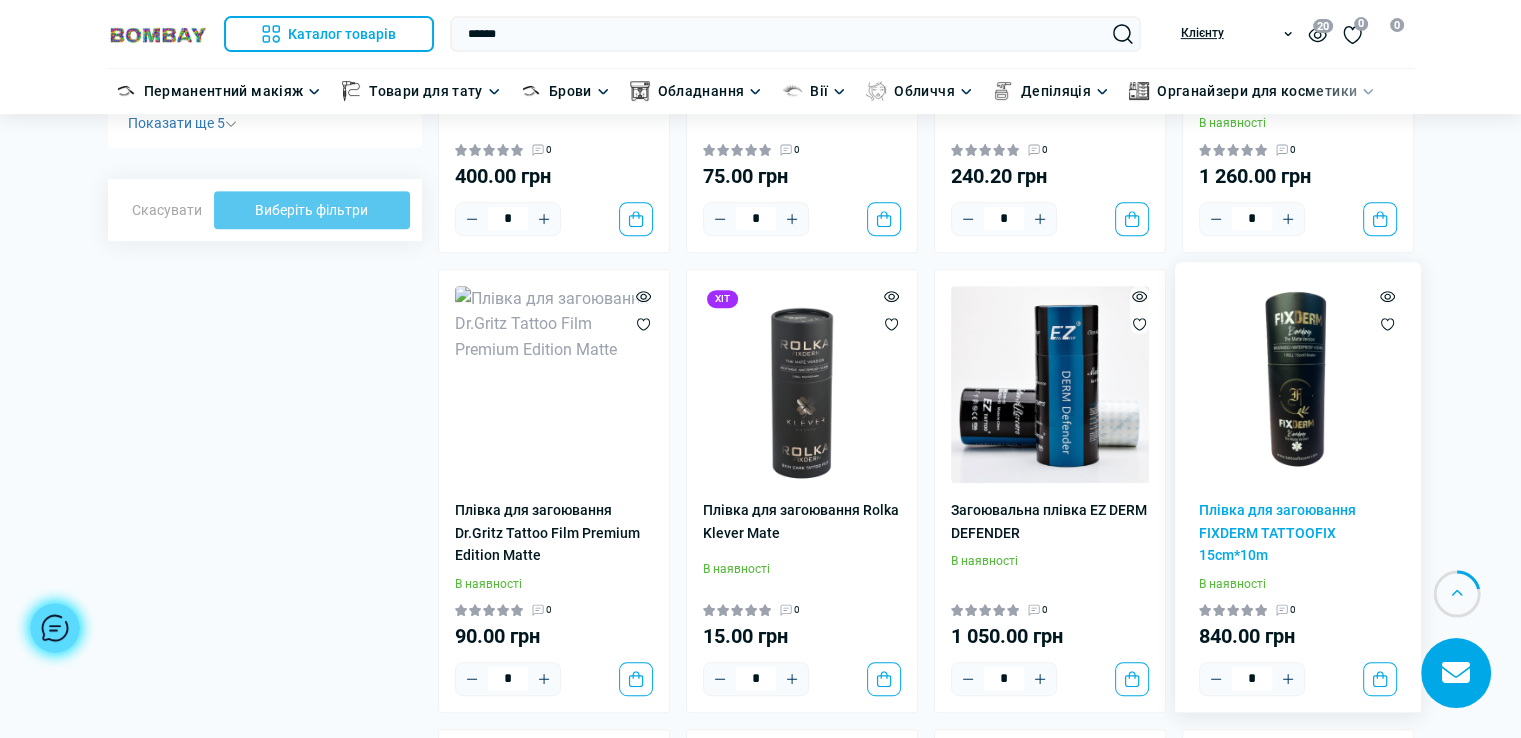 click at bounding box center (1298, 370) 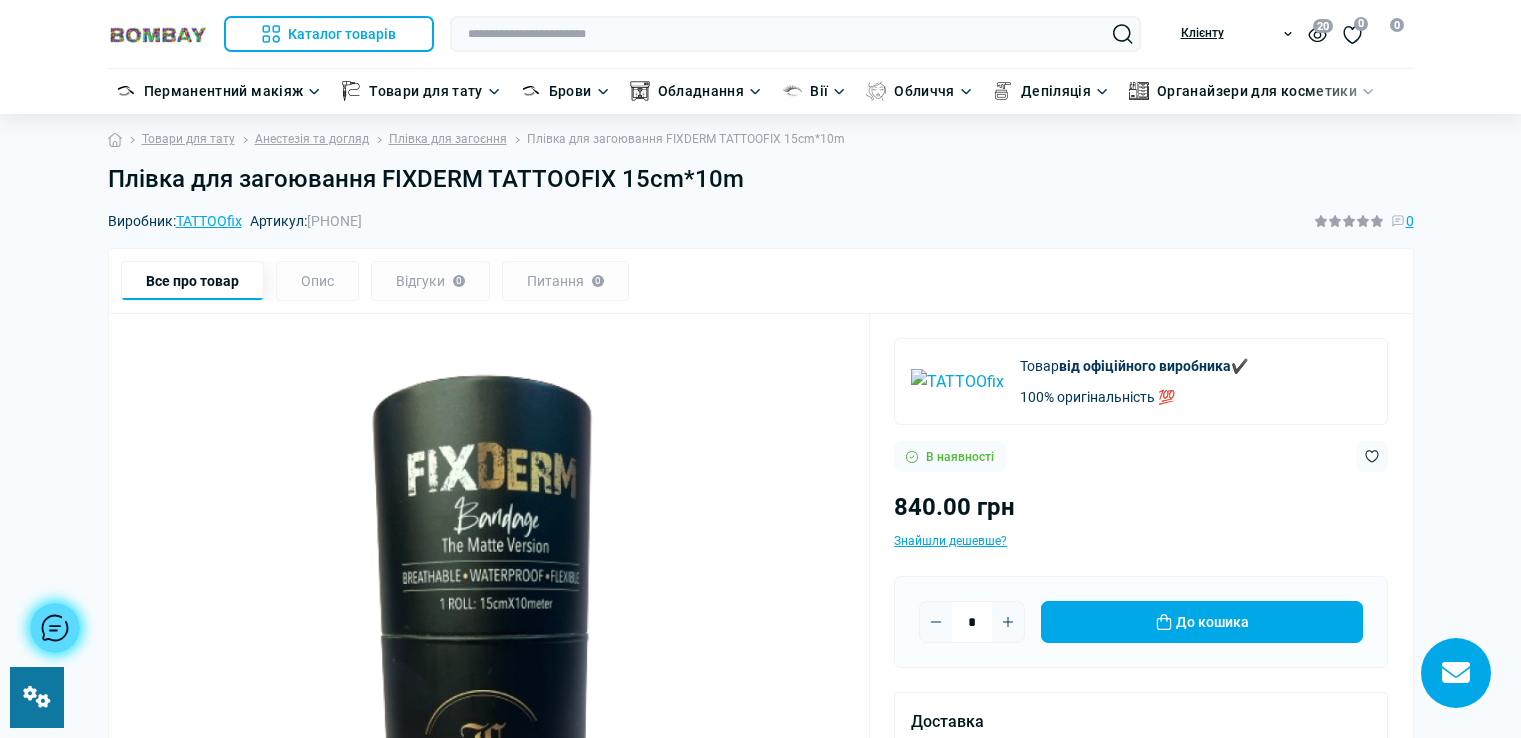 scroll, scrollTop: 0, scrollLeft: 0, axis: both 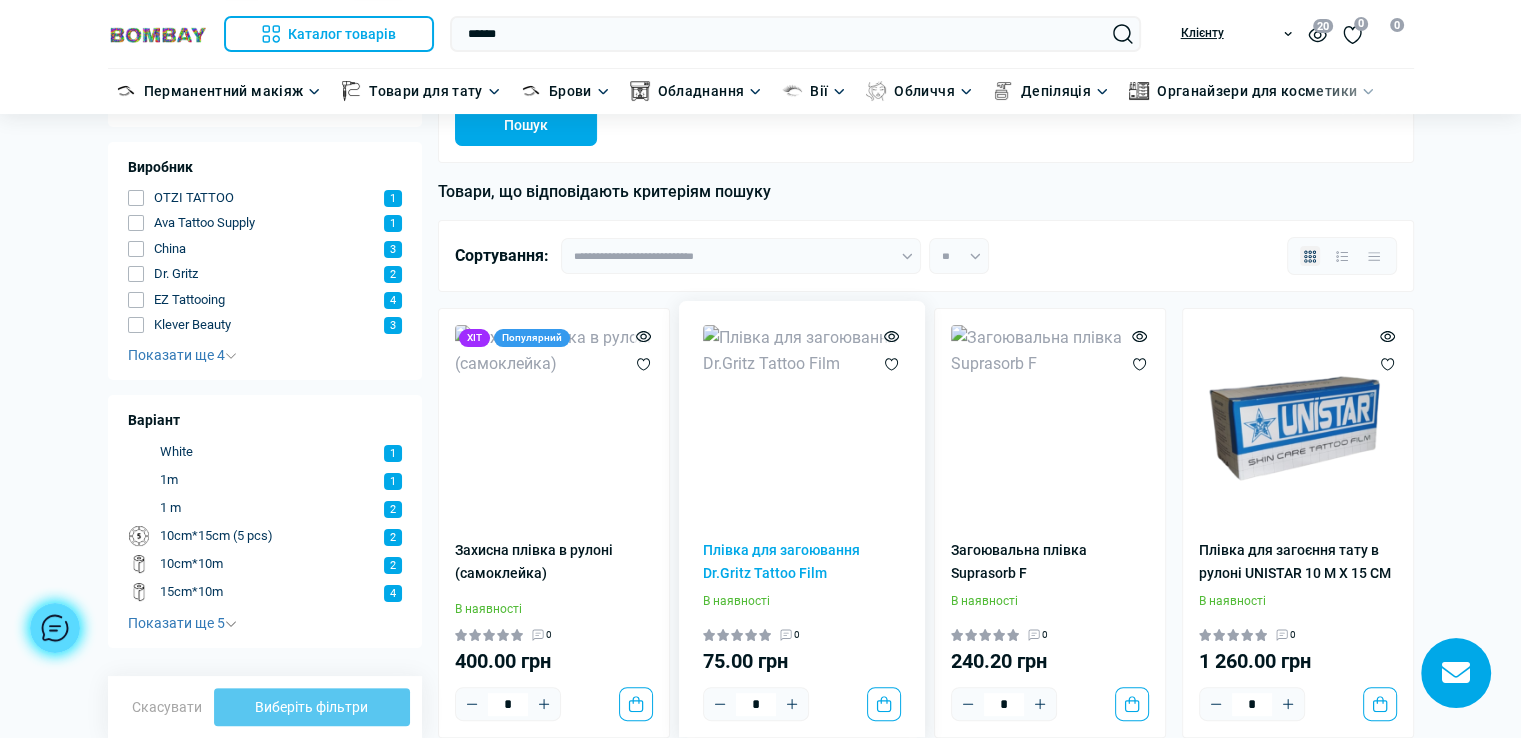 click at bounding box center [802, 424] 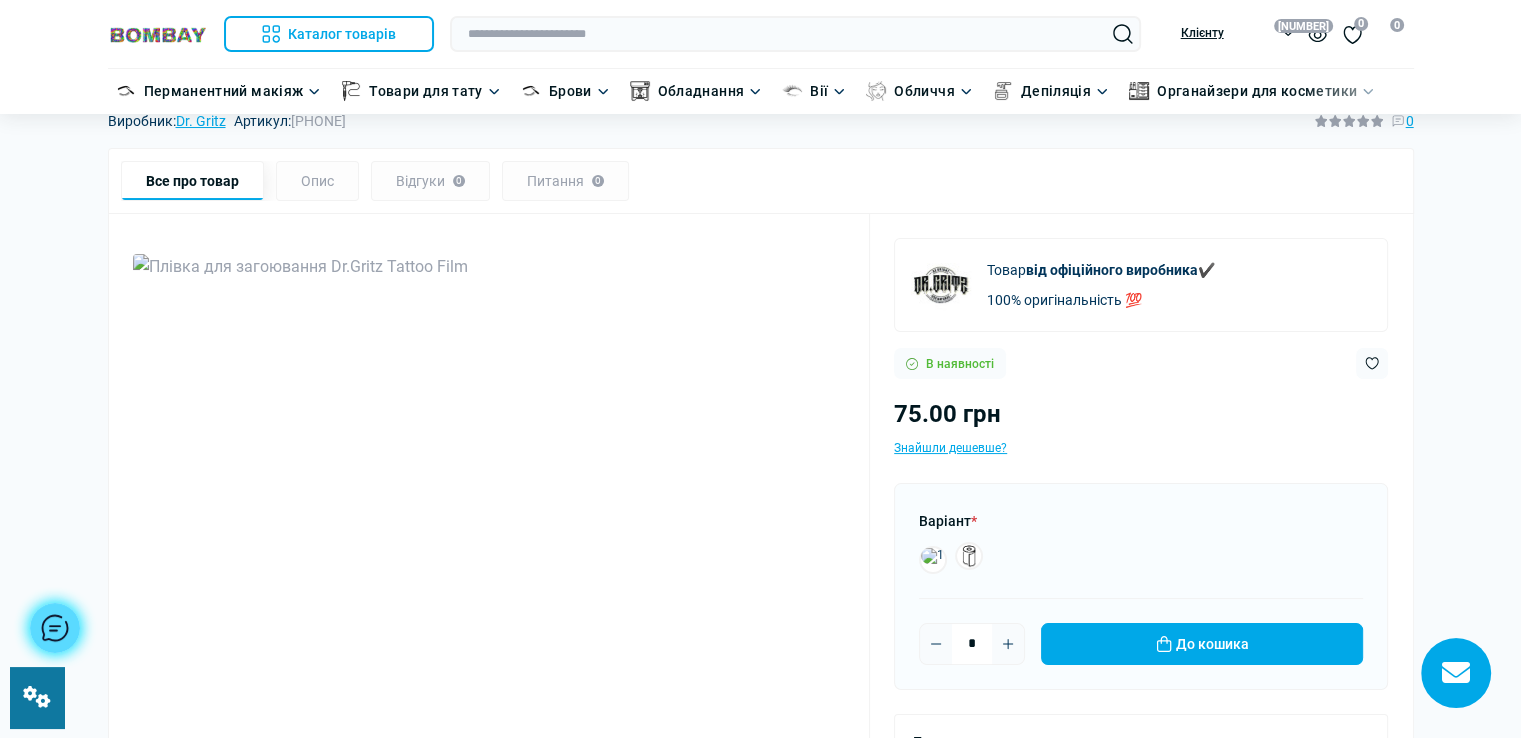 scroll, scrollTop: 100, scrollLeft: 0, axis: vertical 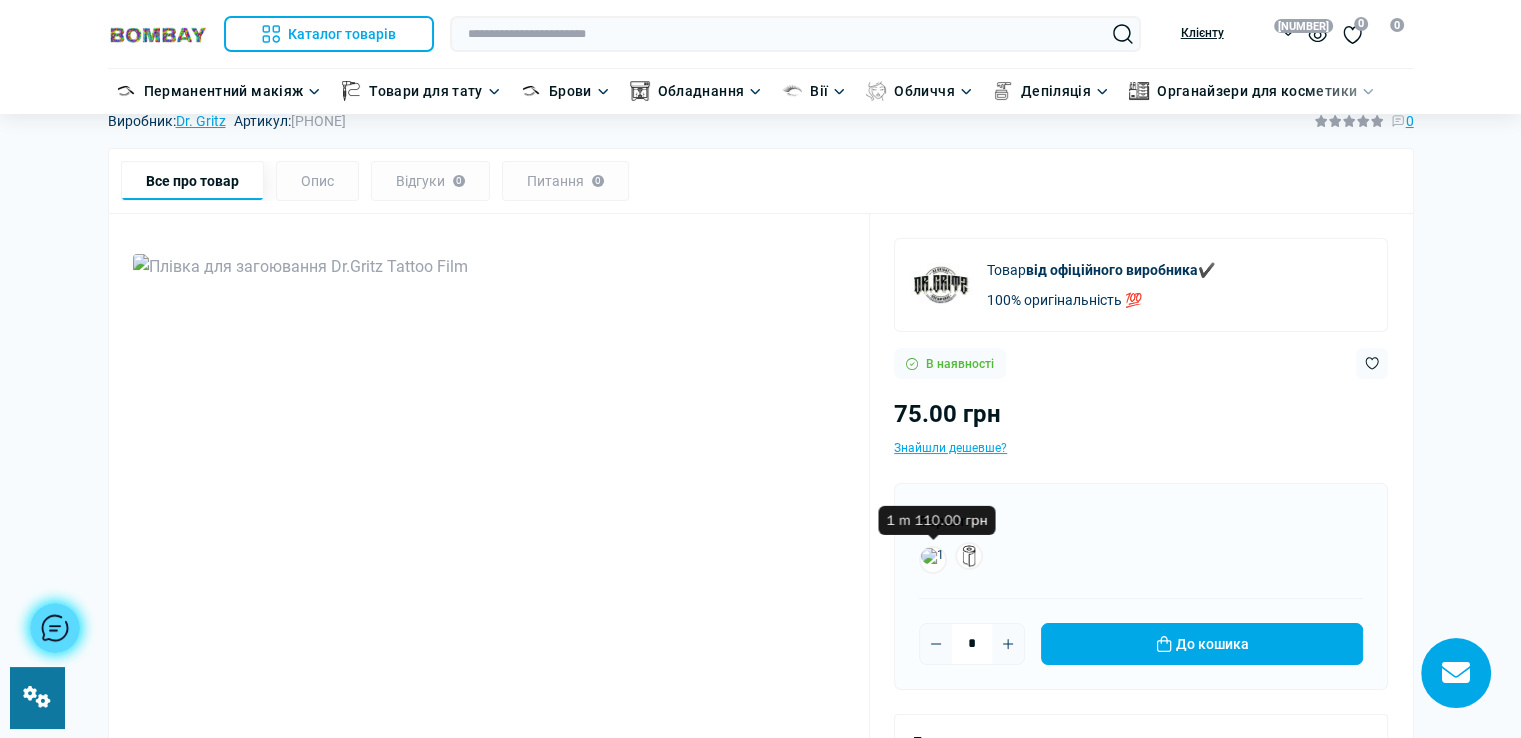 click at bounding box center (933, 560) 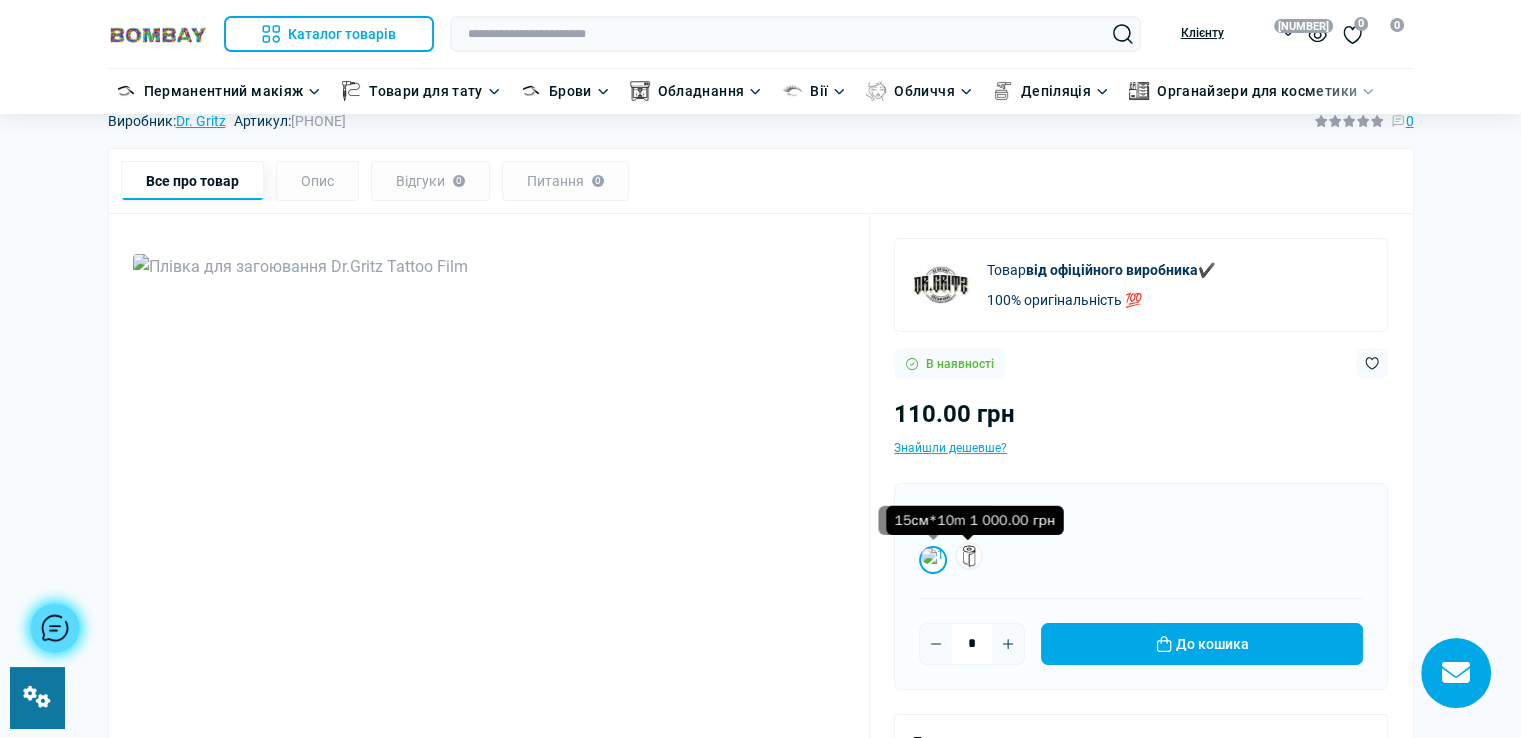 click at bounding box center (969, 556) 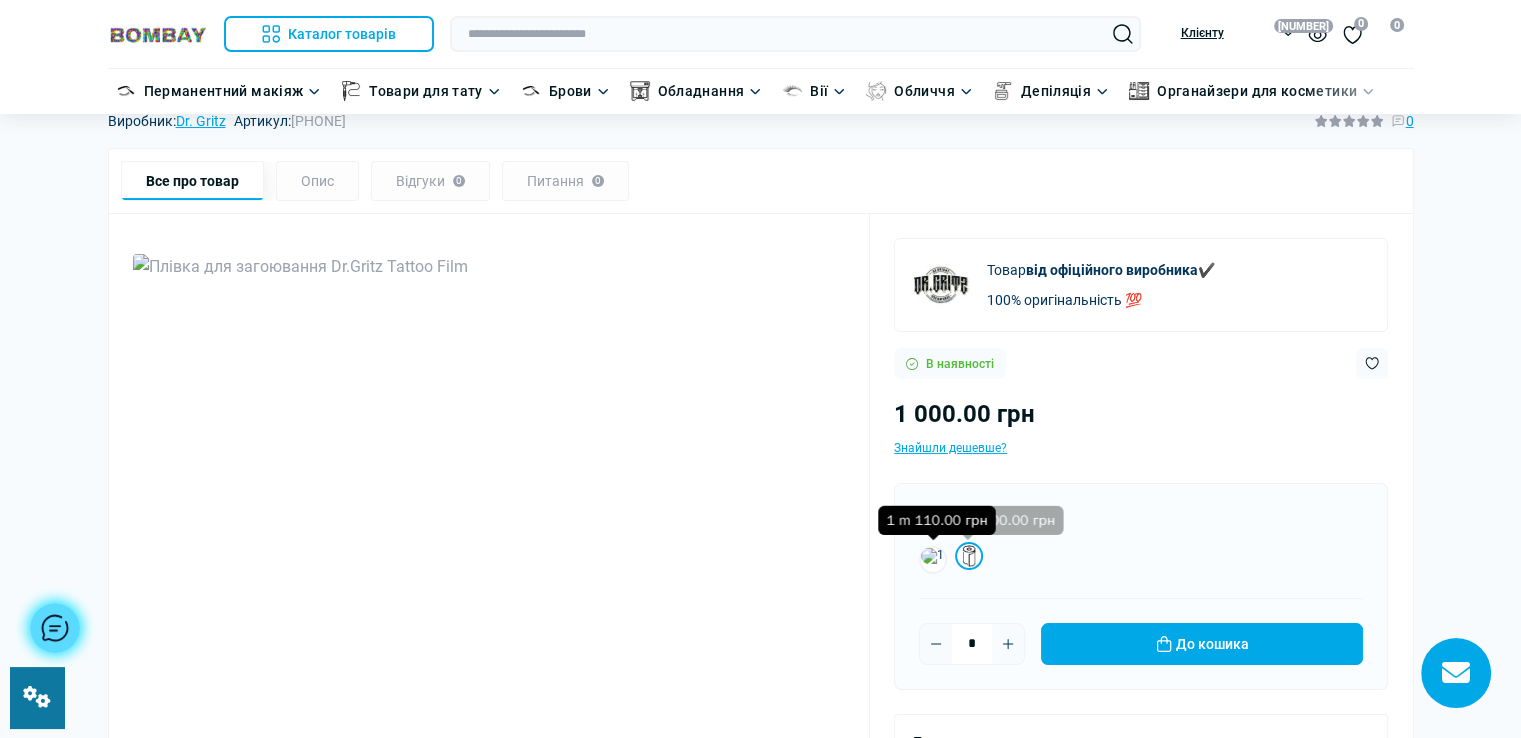 click at bounding box center [933, 560] 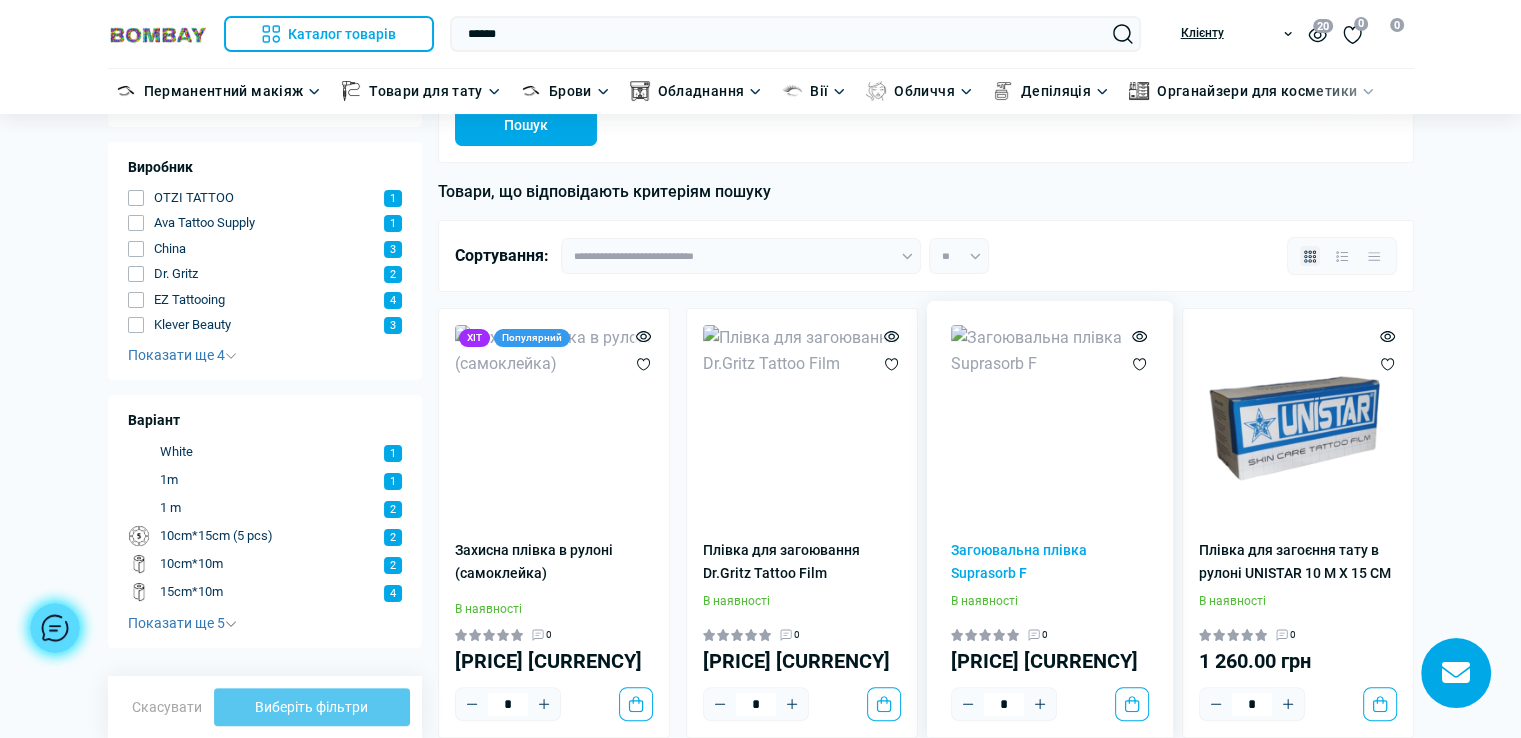 scroll, scrollTop: 300, scrollLeft: 0, axis: vertical 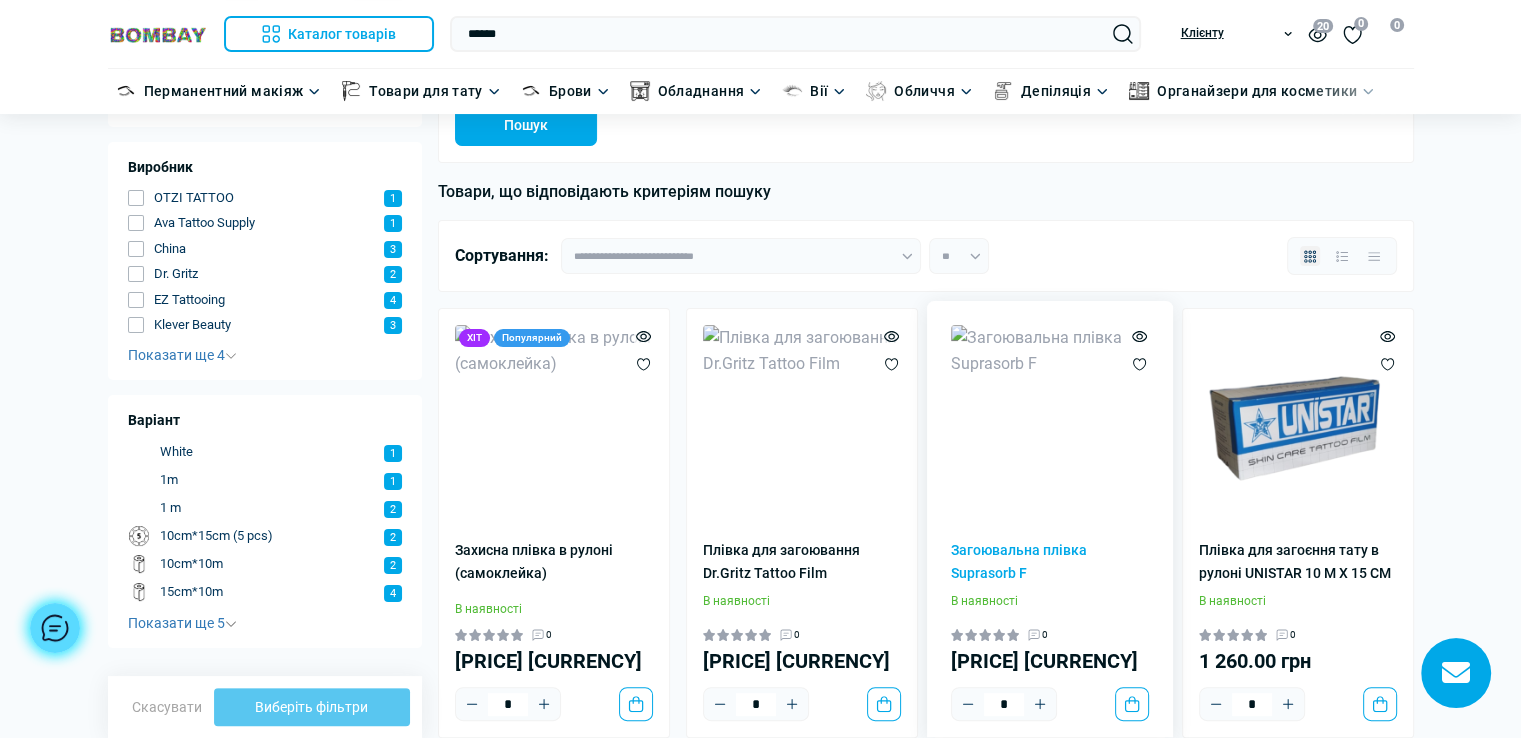 click at bounding box center (1050, 424) 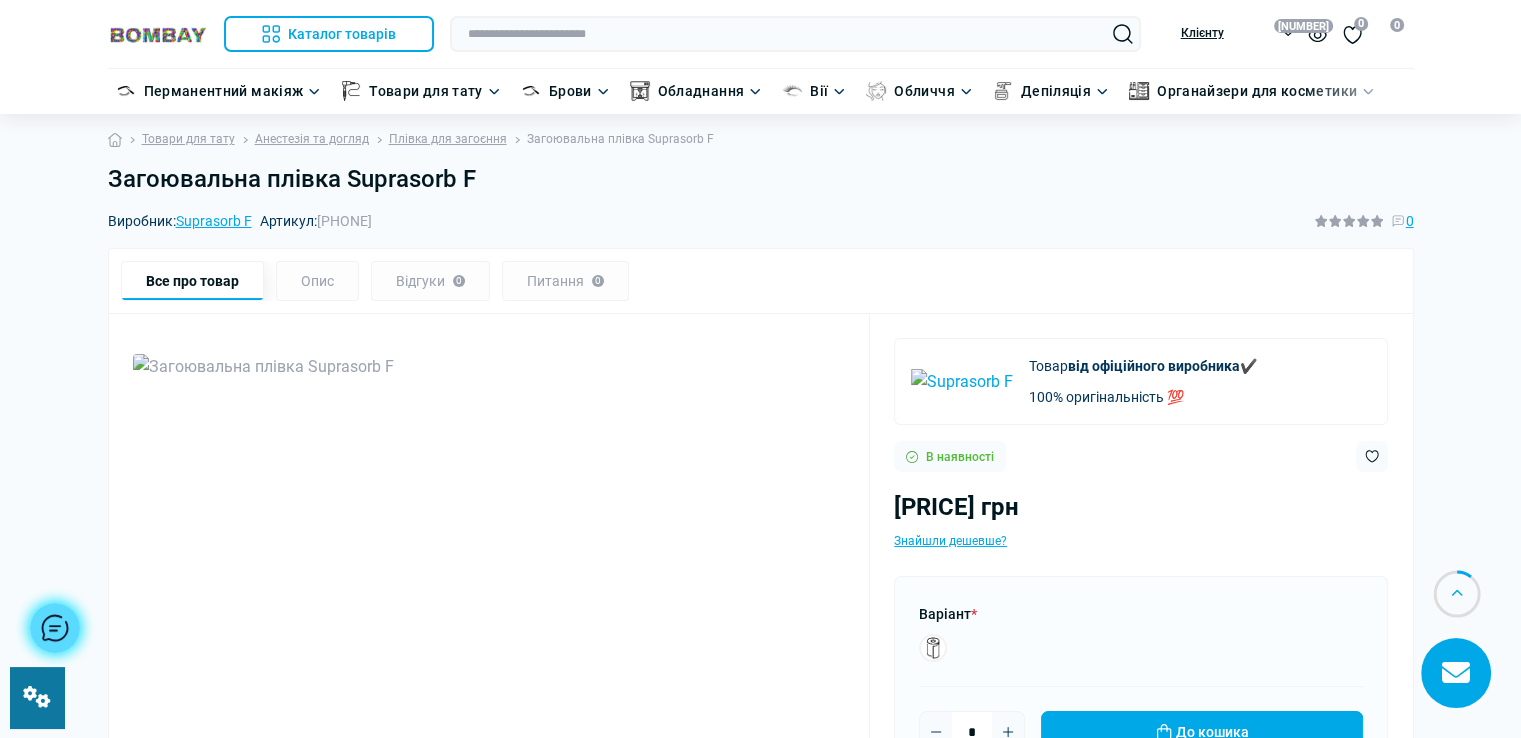scroll, scrollTop: 300, scrollLeft: 0, axis: vertical 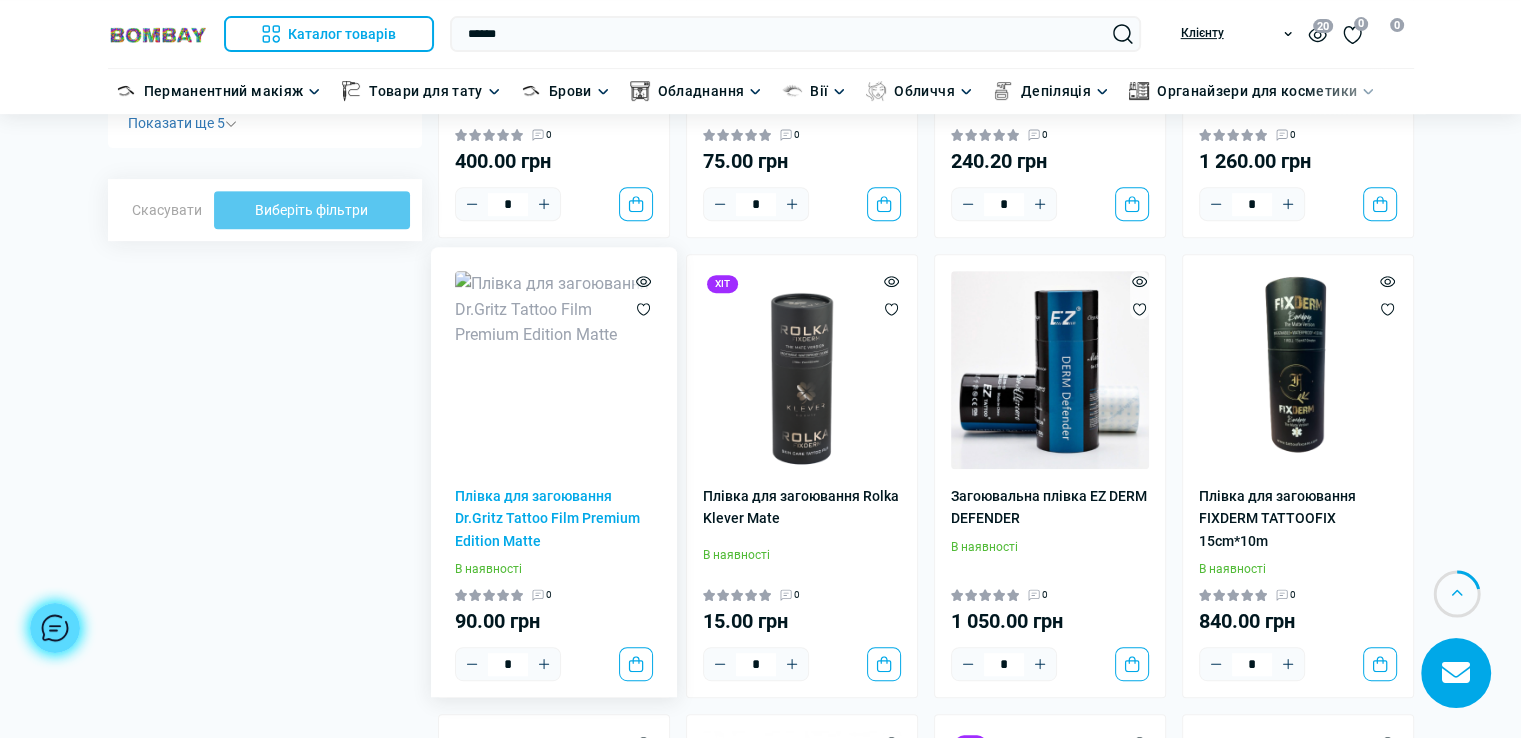 click at bounding box center [554, 370] 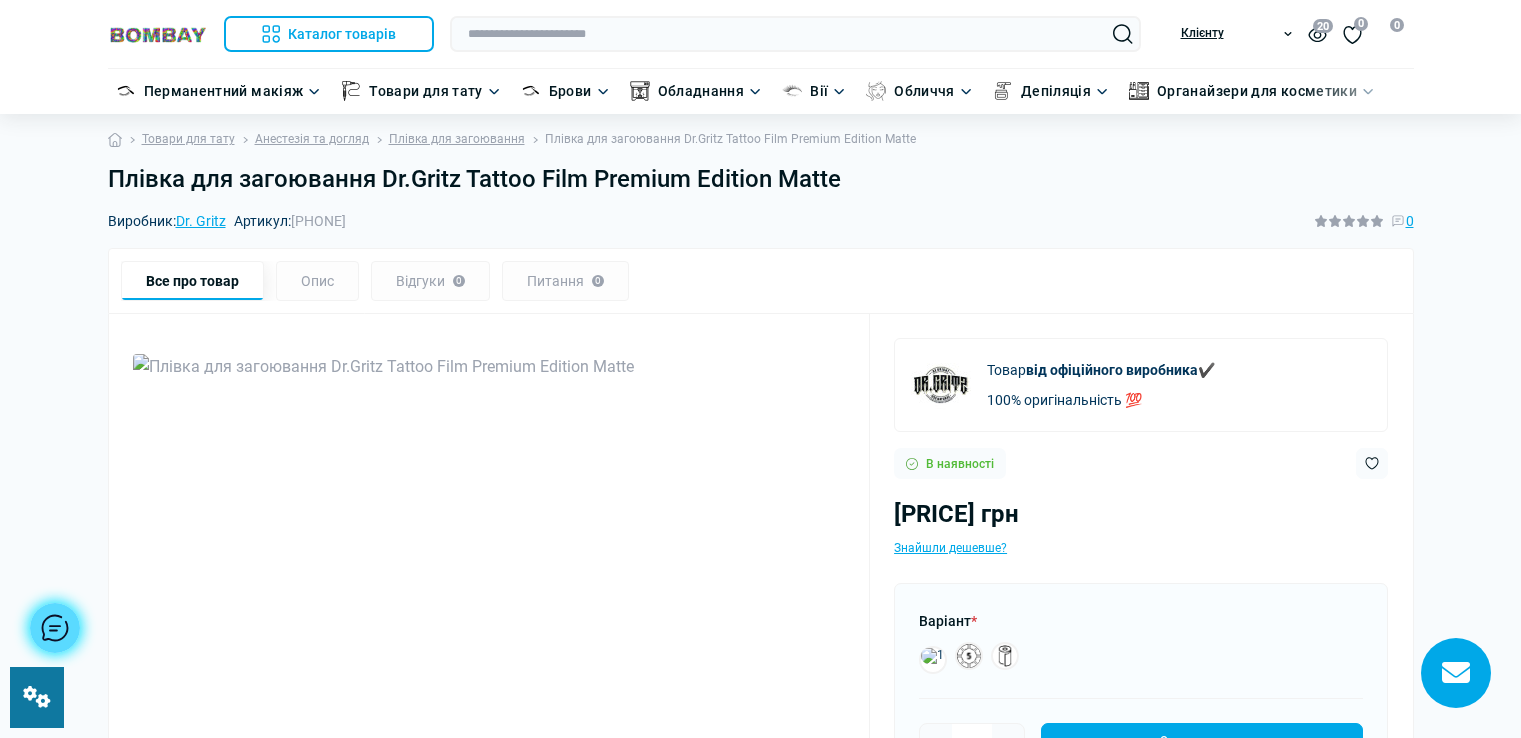 scroll, scrollTop: 0, scrollLeft: 0, axis: both 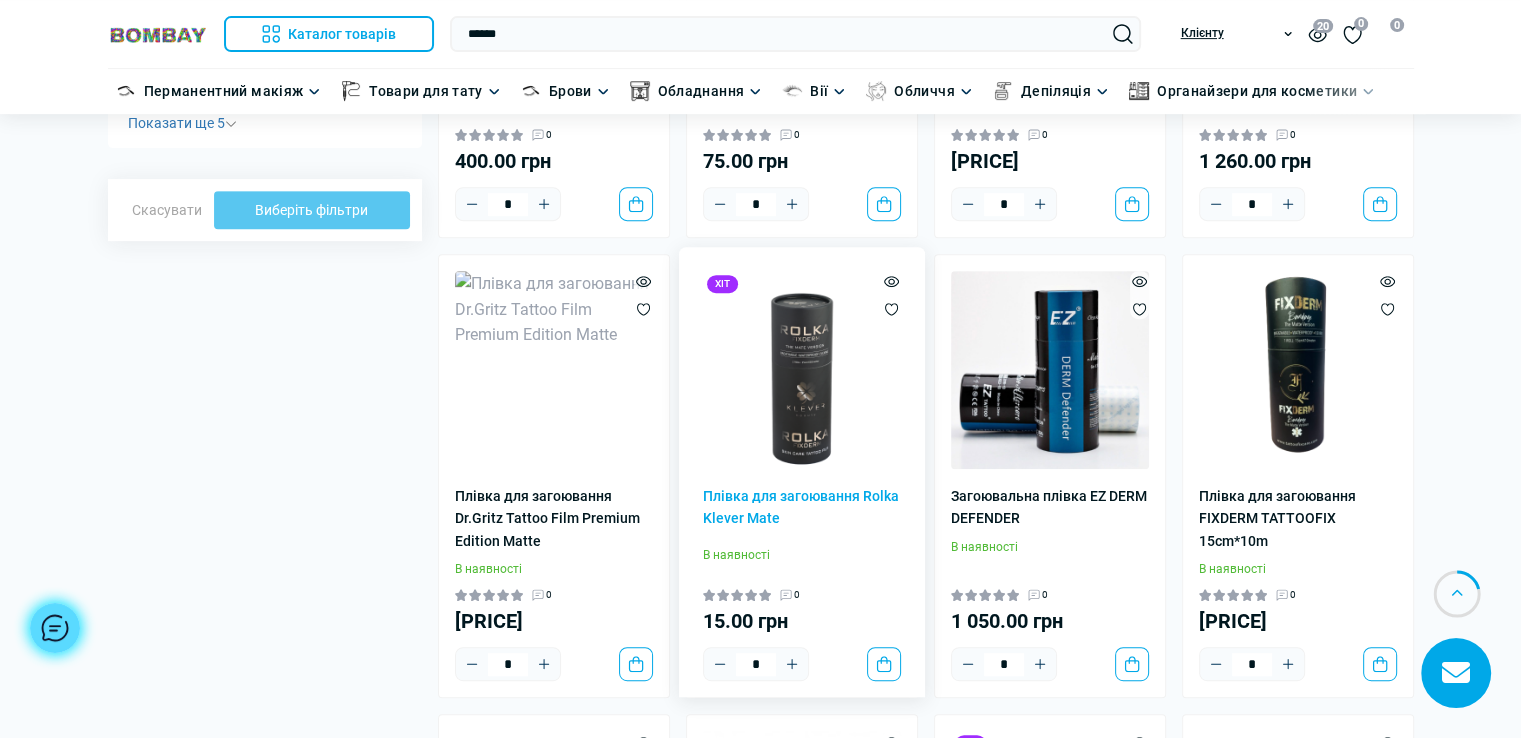click at bounding box center (802, 370) 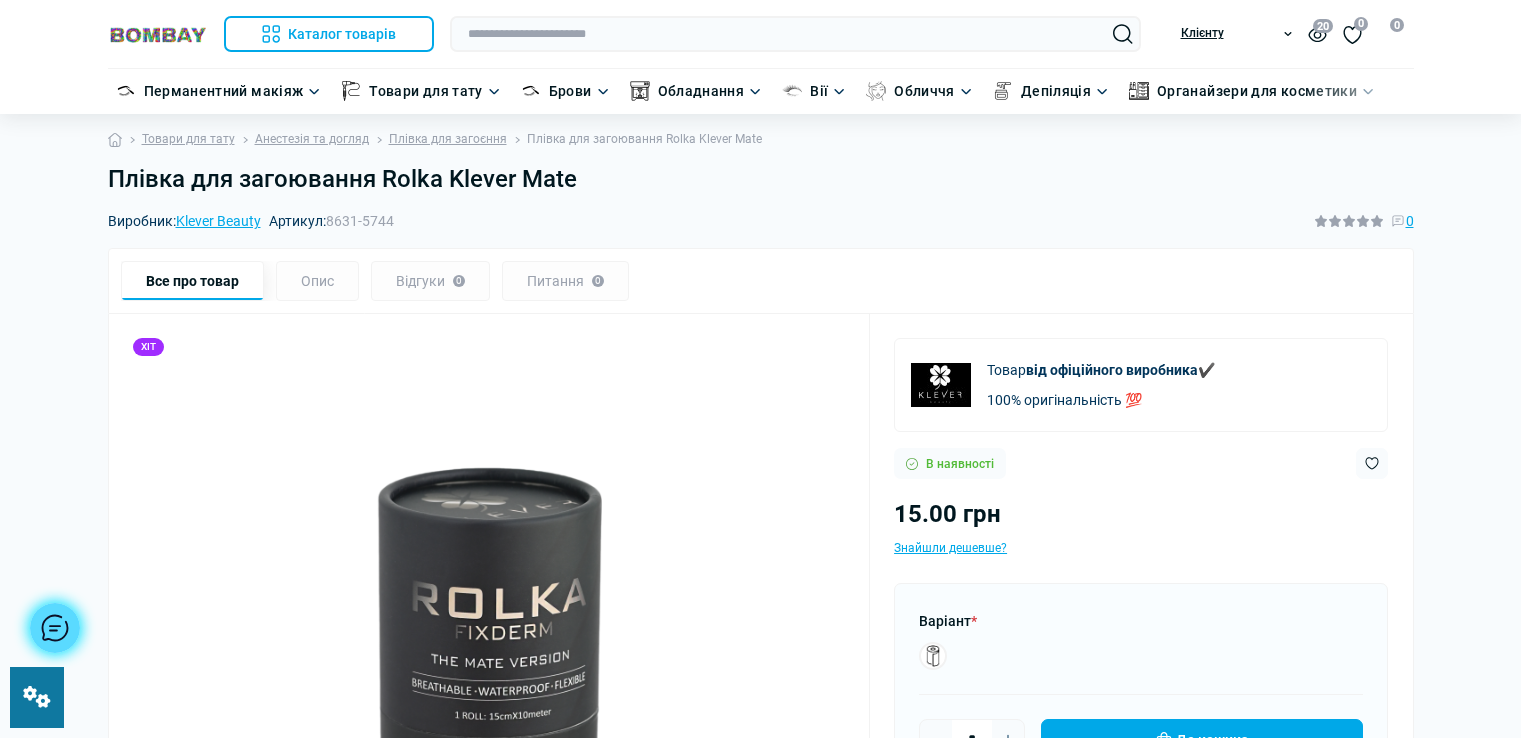 scroll, scrollTop: 0, scrollLeft: 0, axis: both 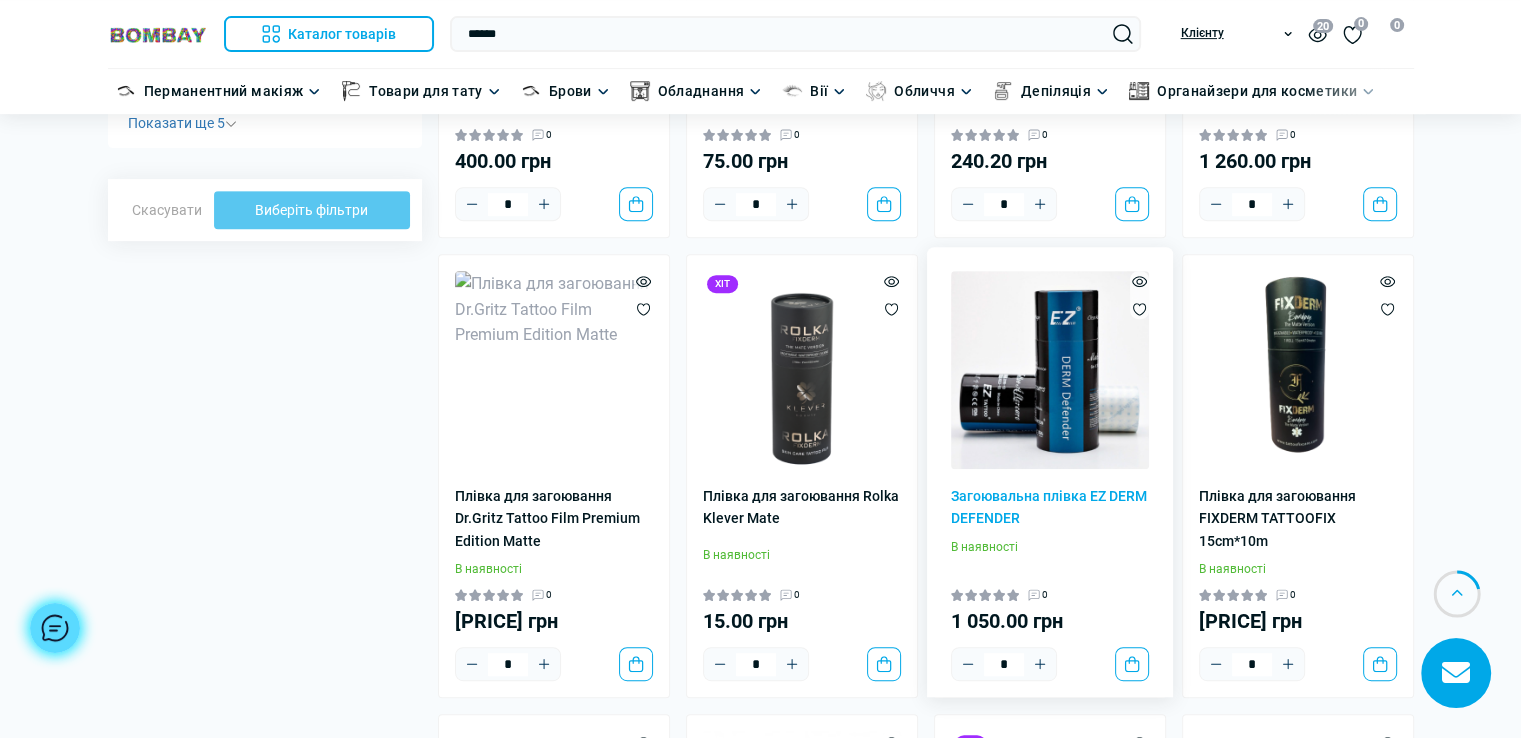 click at bounding box center (1050, 370) 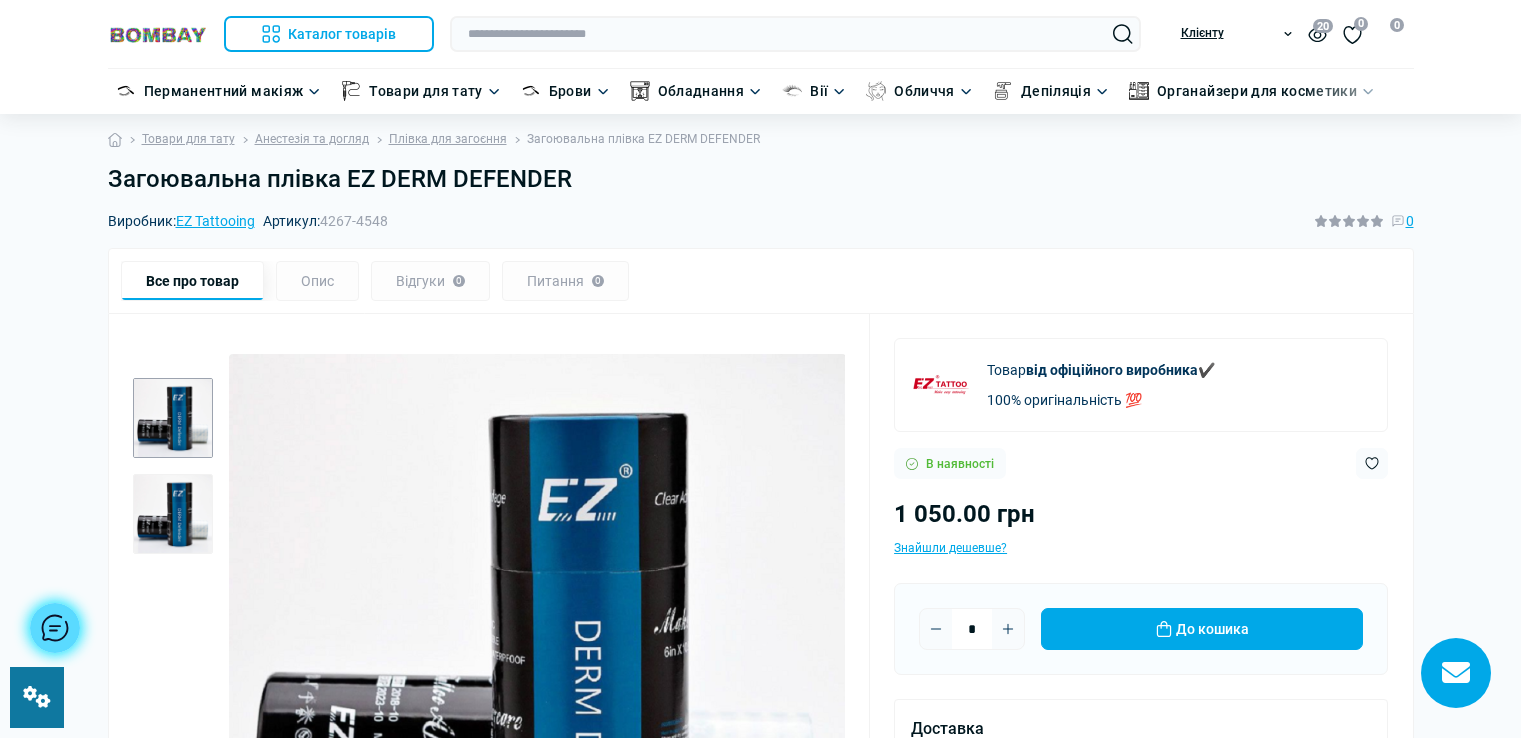scroll, scrollTop: 0, scrollLeft: 0, axis: both 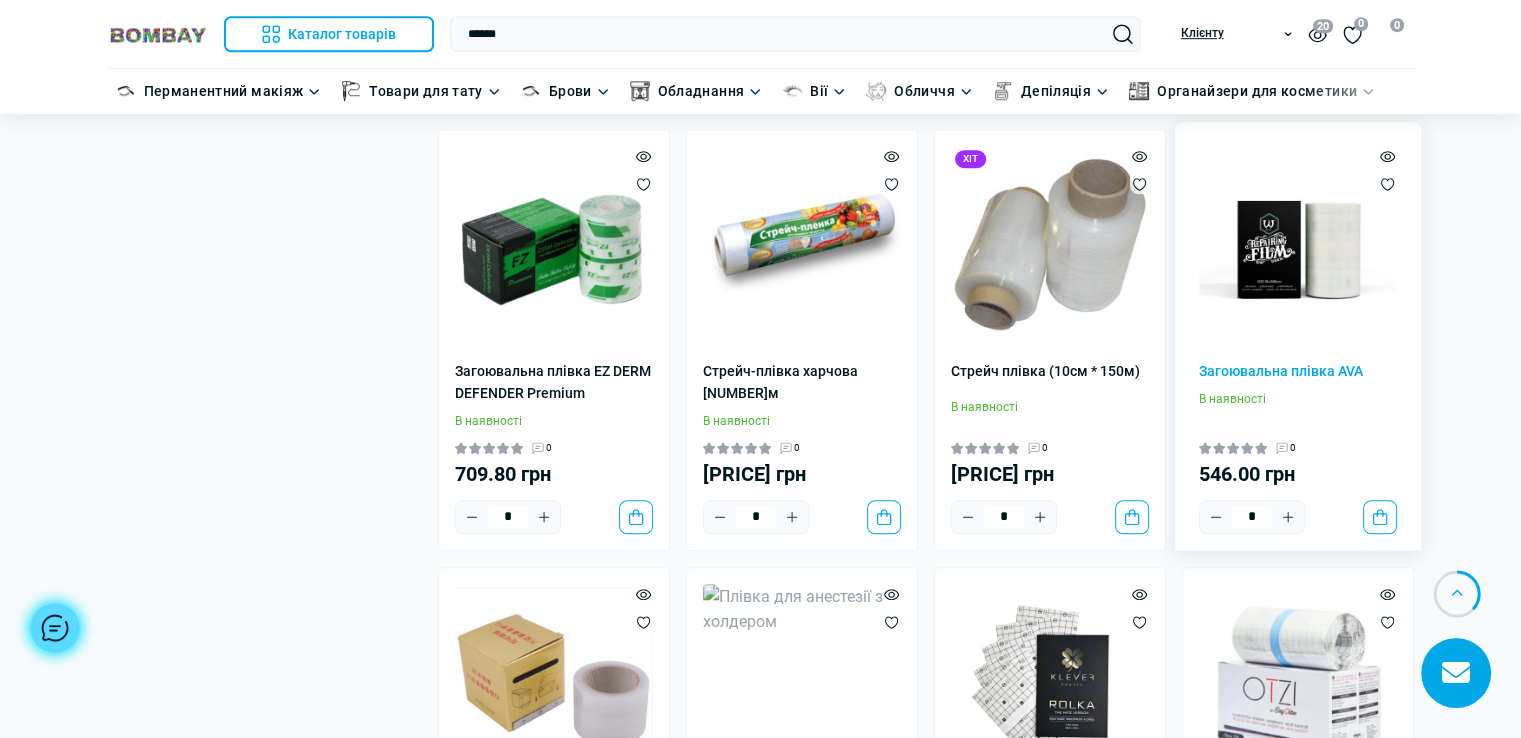 click at bounding box center (1298, 230) 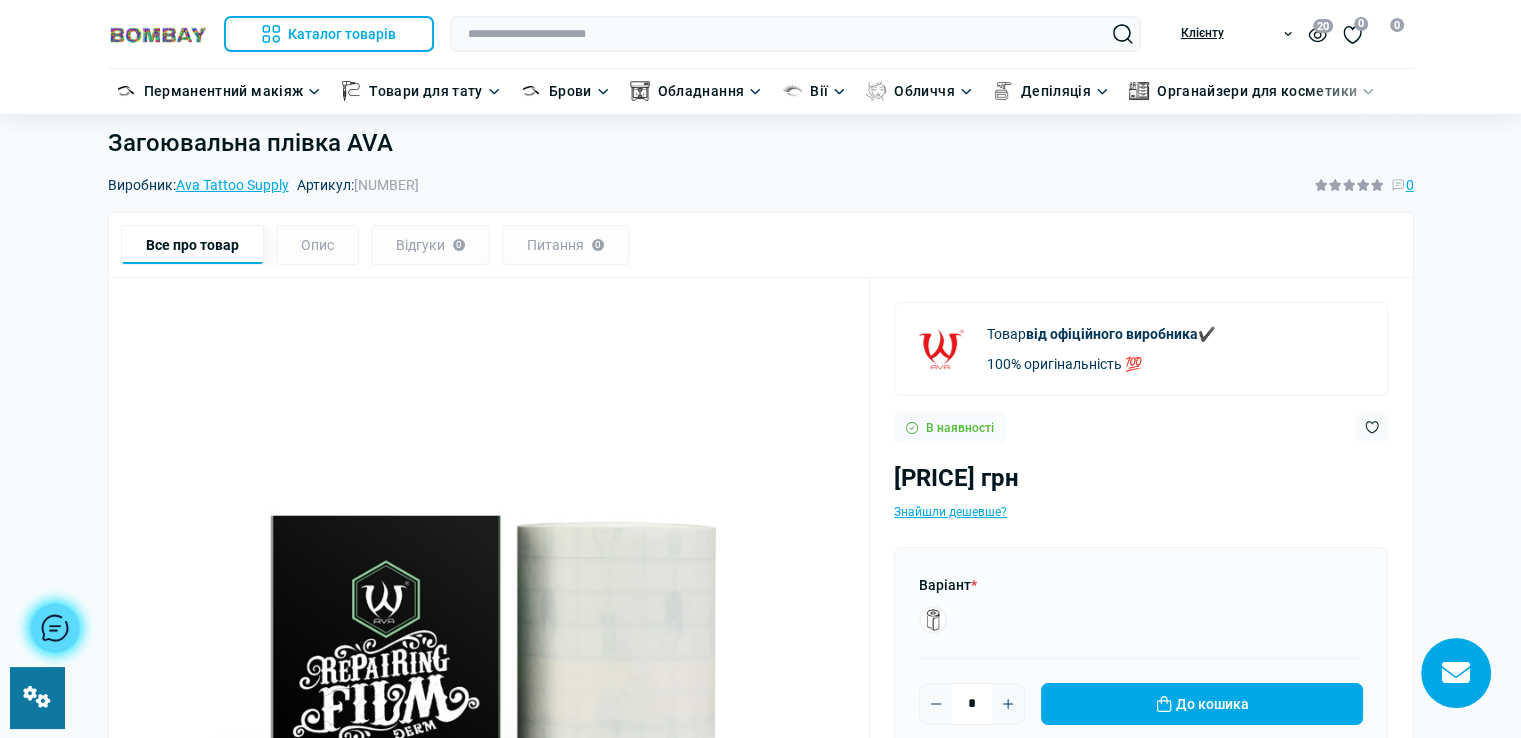 scroll, scrollTop: 200, scrollLeft: 0, axis: vertical 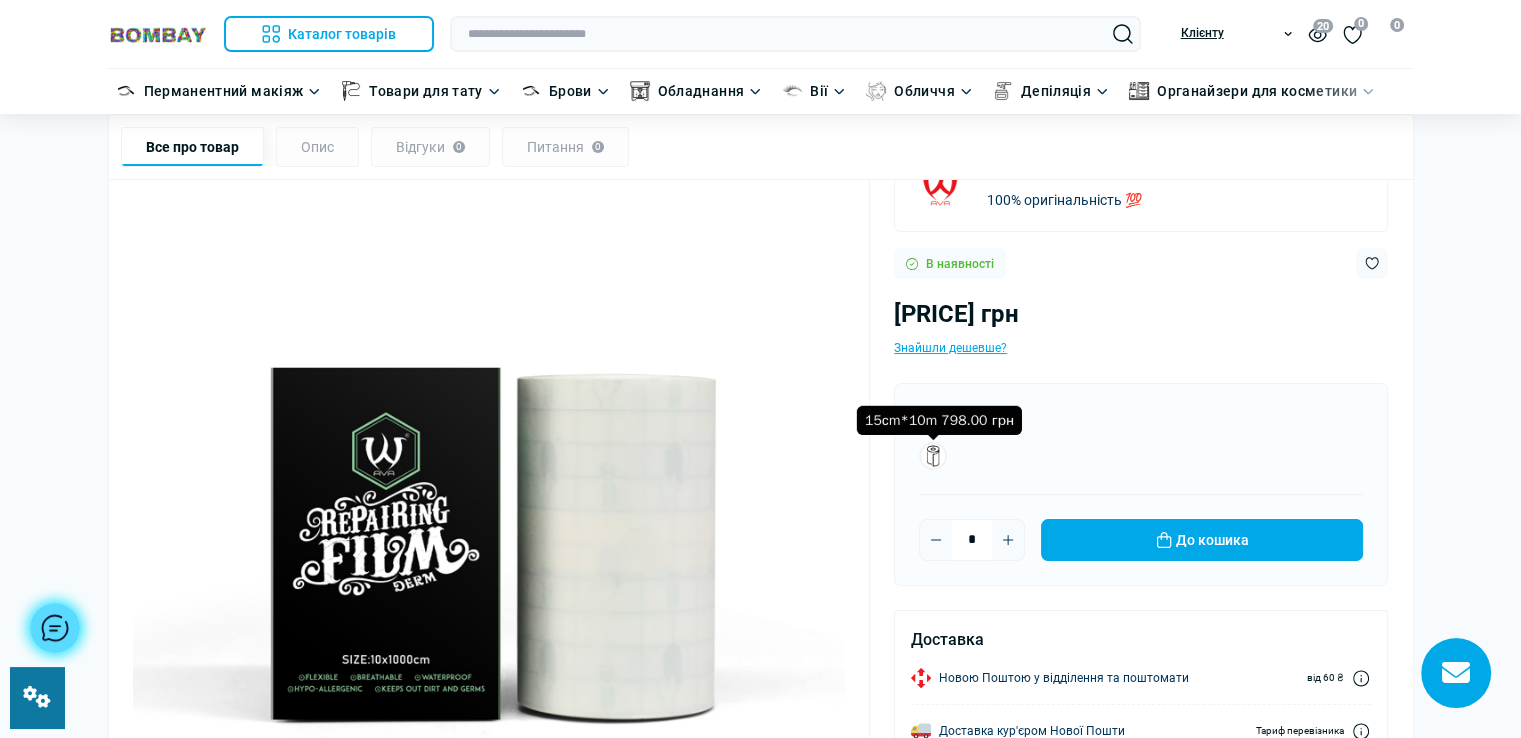click at bounding box center (933, 456) 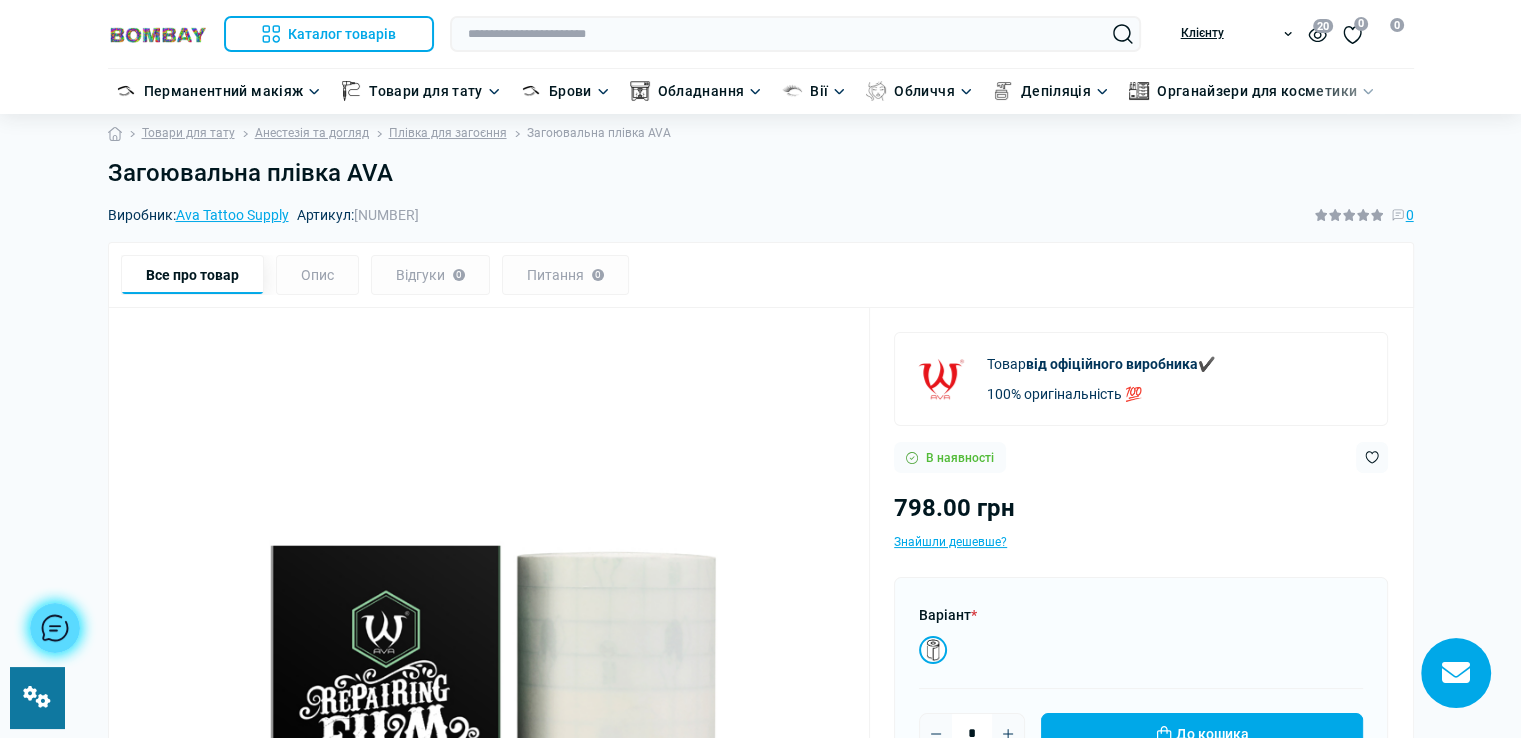 scroll, scrollTop: 0, scrollLeft: 0, axis: both 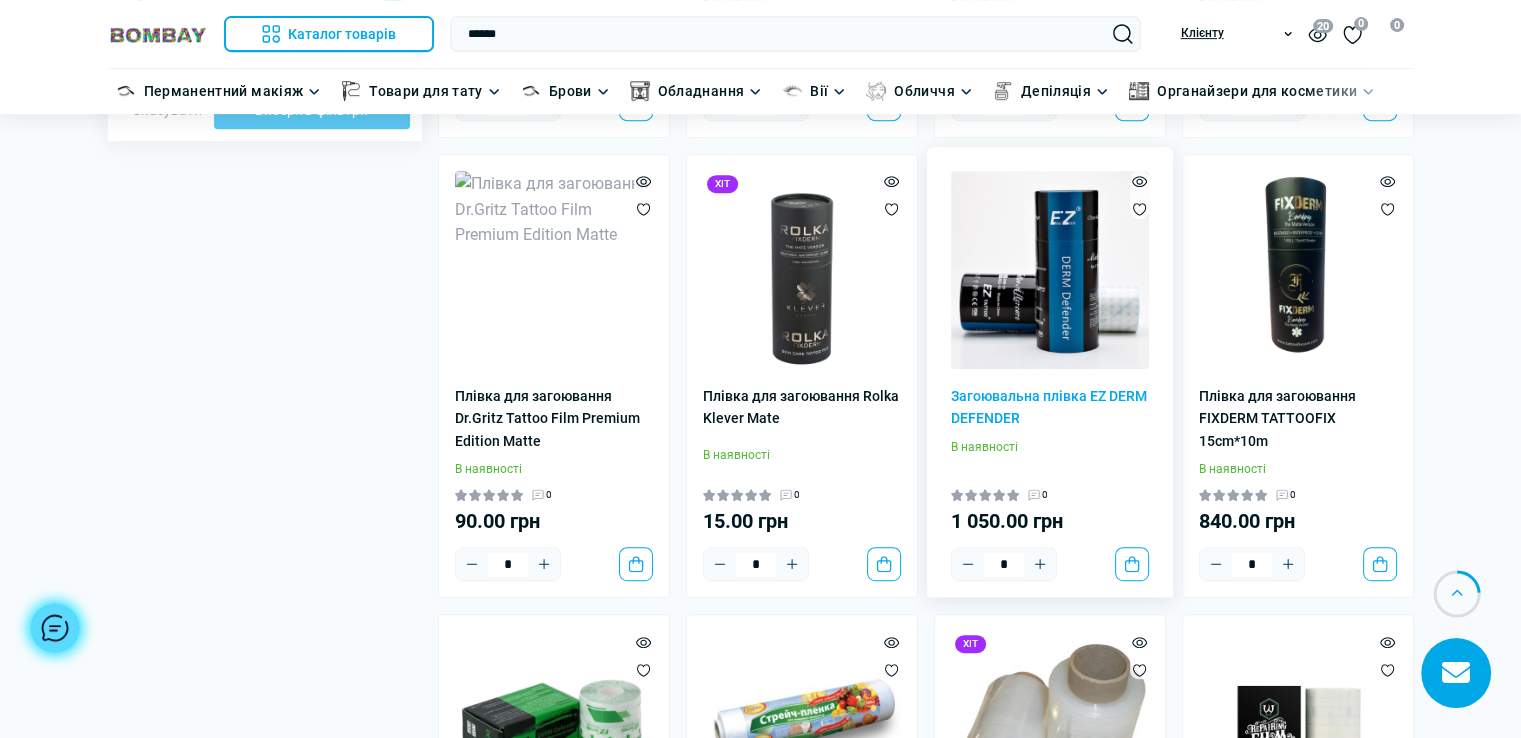 click at bounding box center (1050, 270) 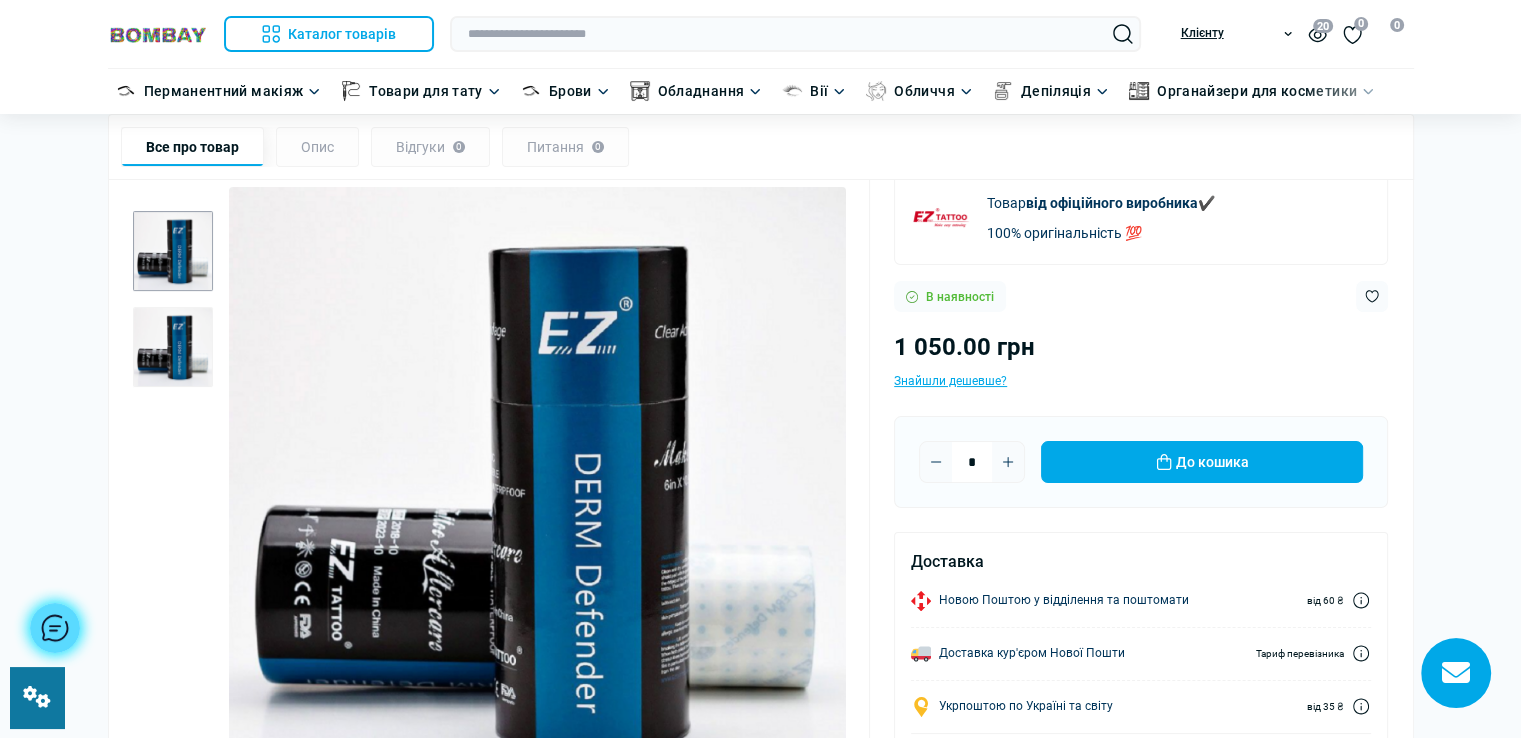 scroll, scrollTop: 300, scrollLeft: 0, axis: vertical 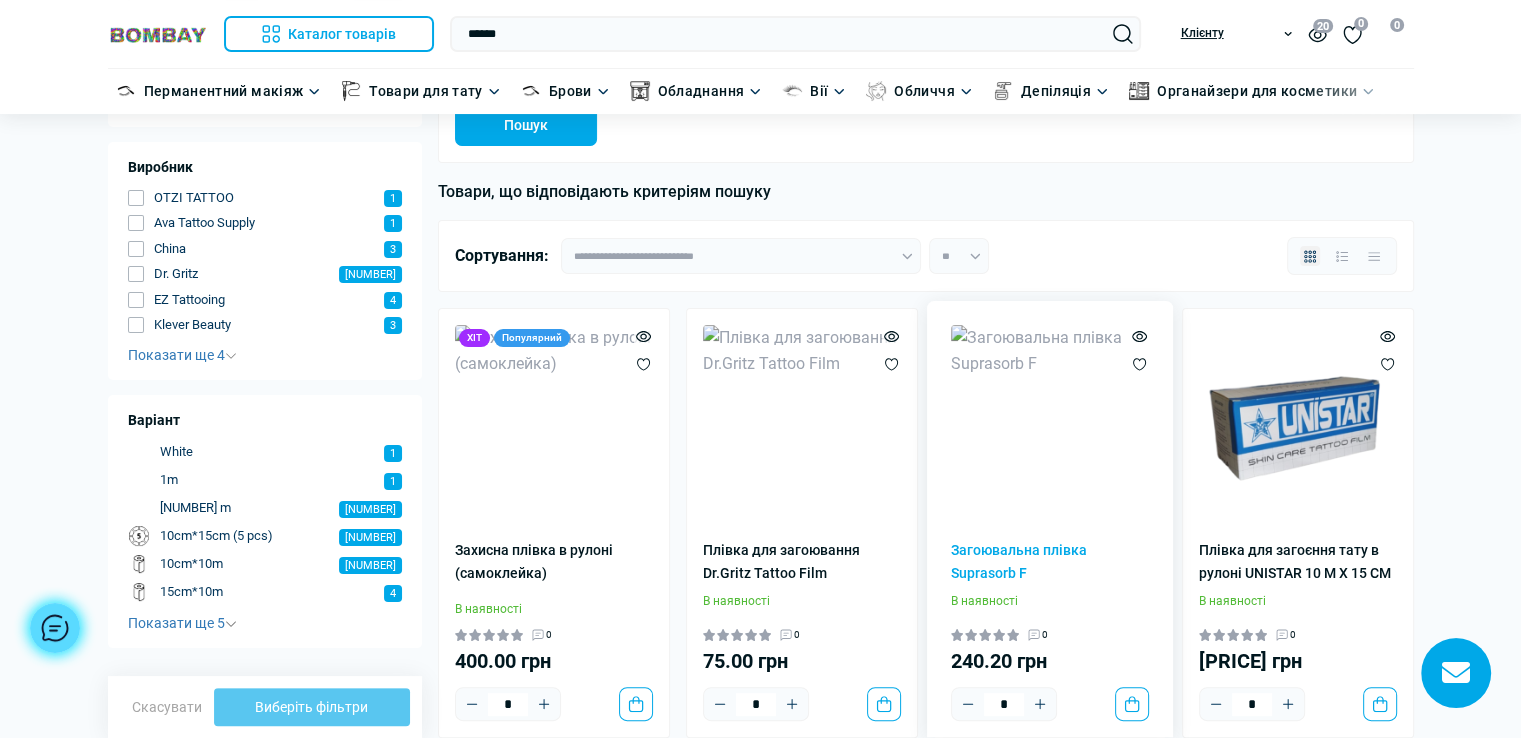 click at bounding box center [1050, 424] 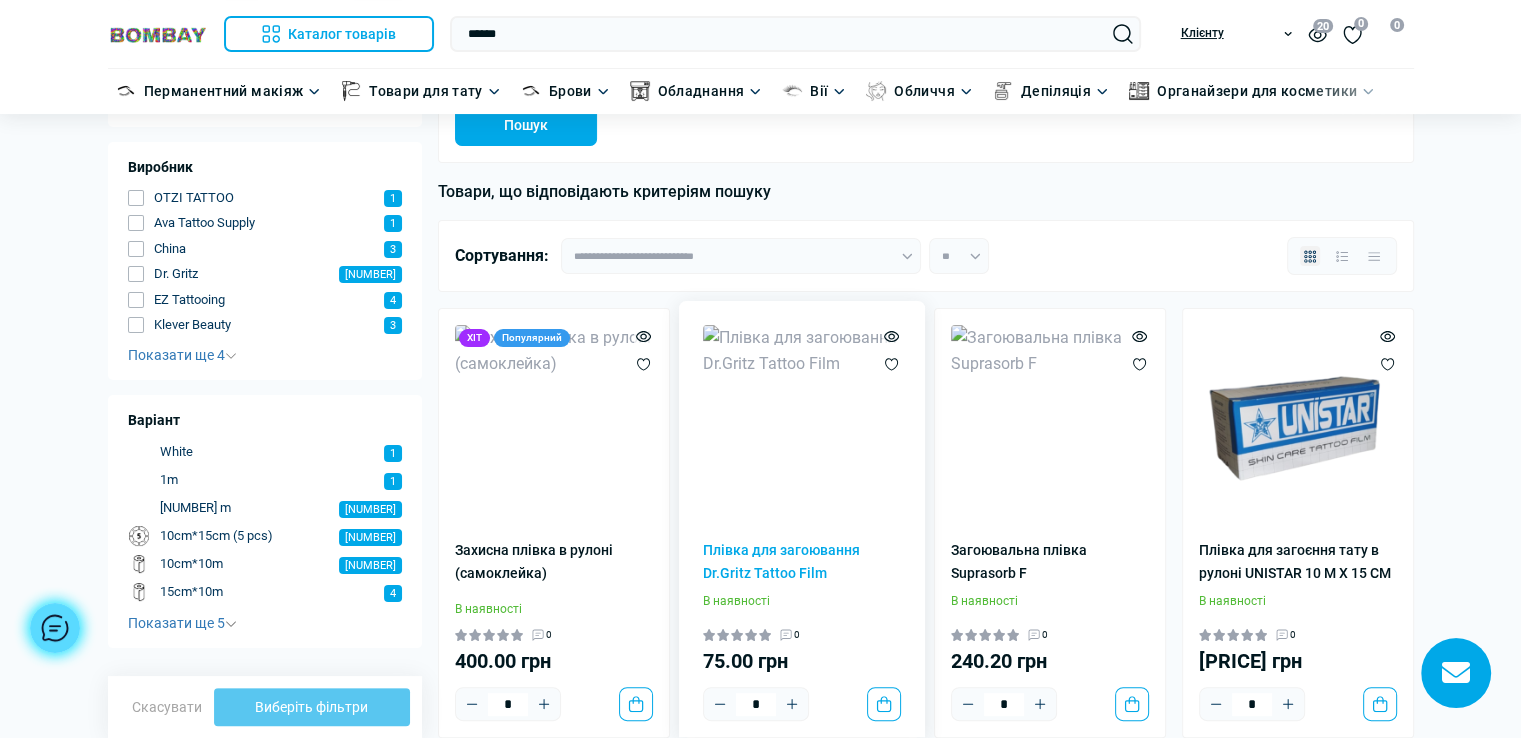 click at bounding box center (802, 424) 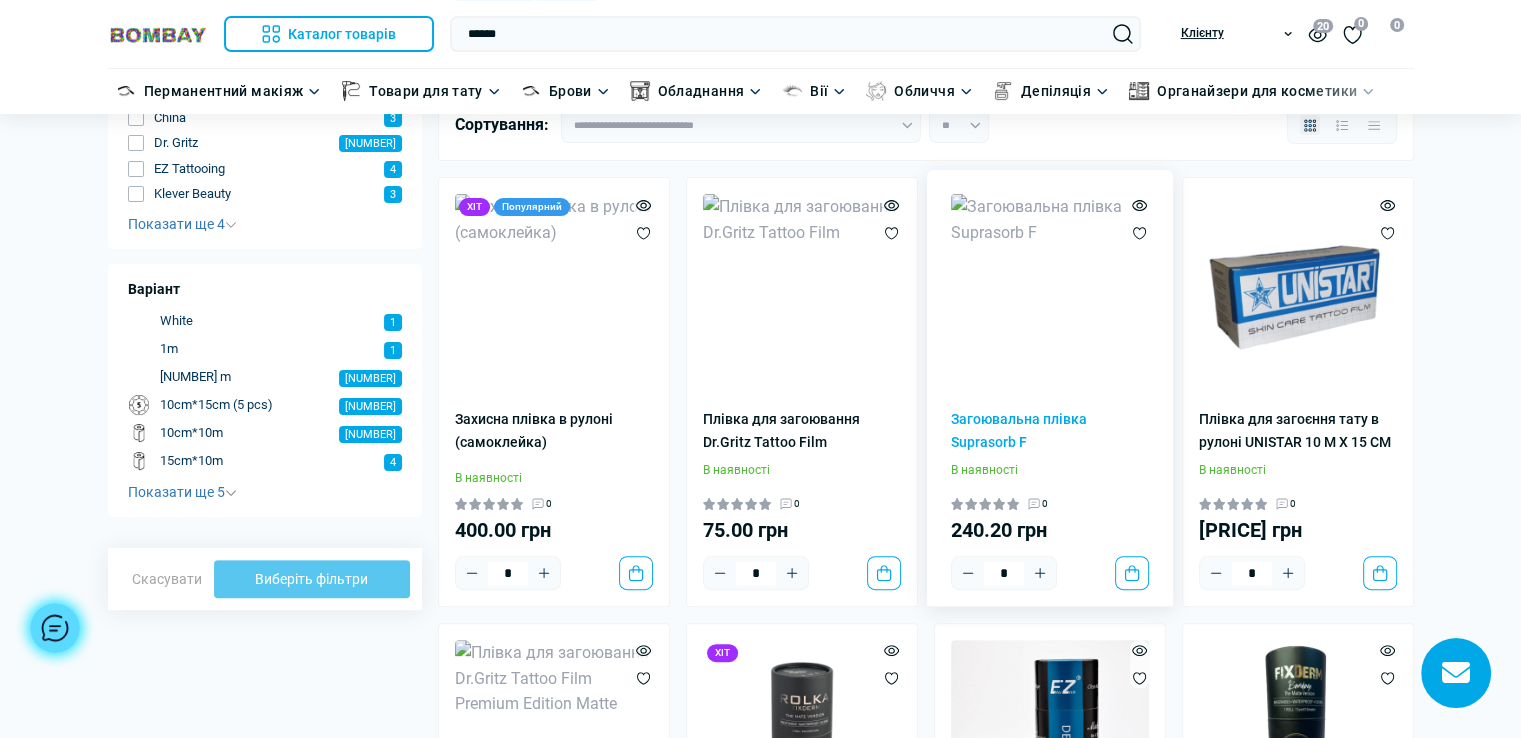 scroll, scrollTop: 600, scrollLeft: 0, axis: vertical 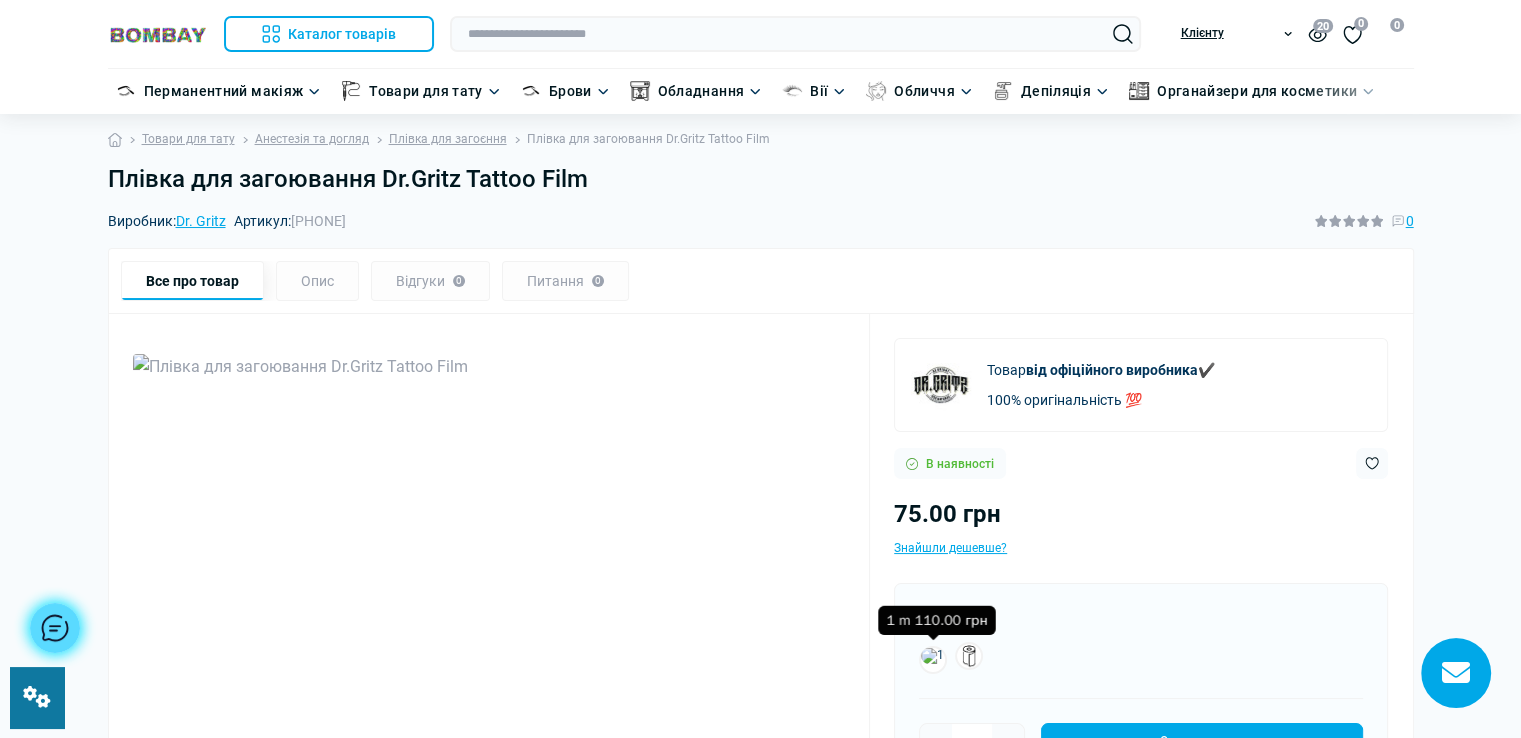 click at bounding box center (933, 660) 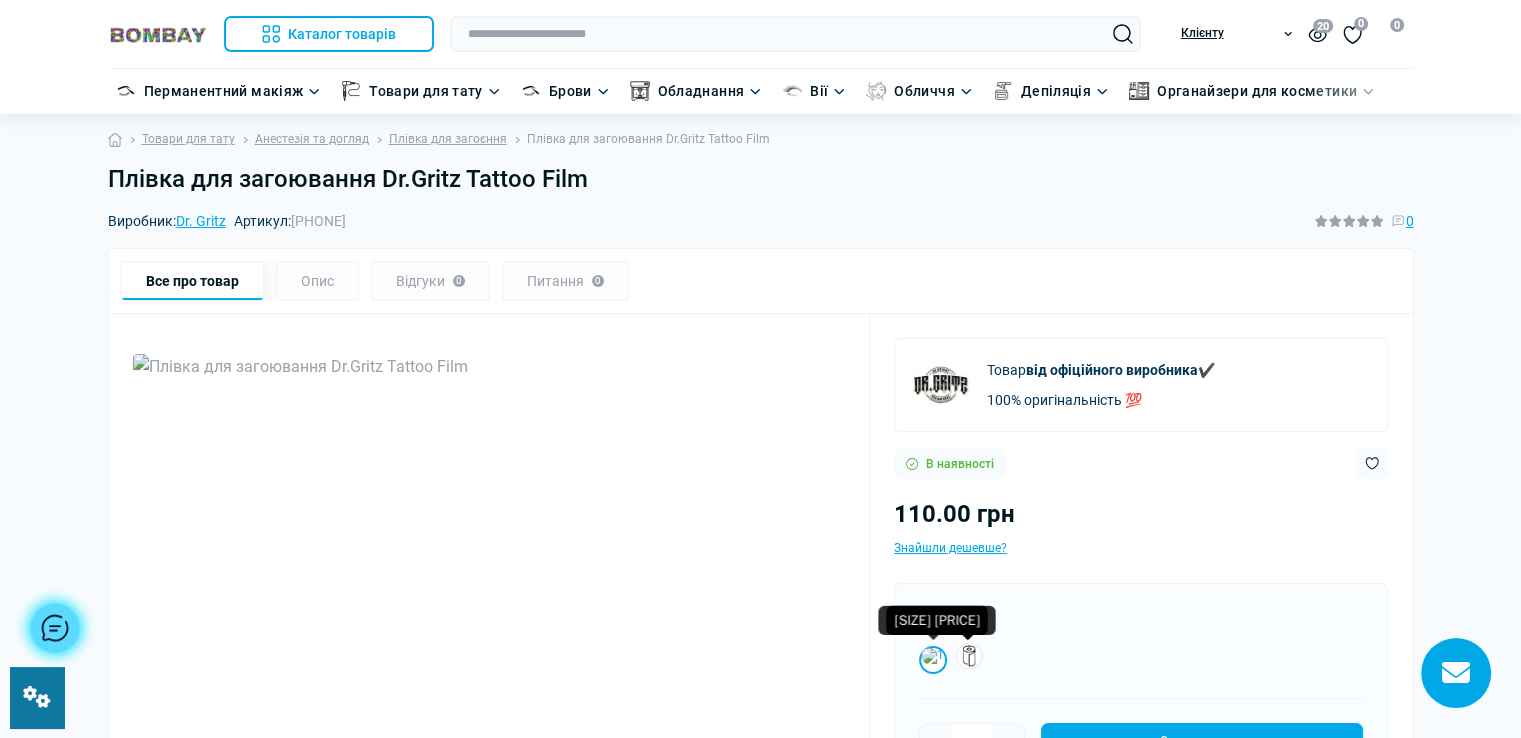 click at bounding box center [969, 656] 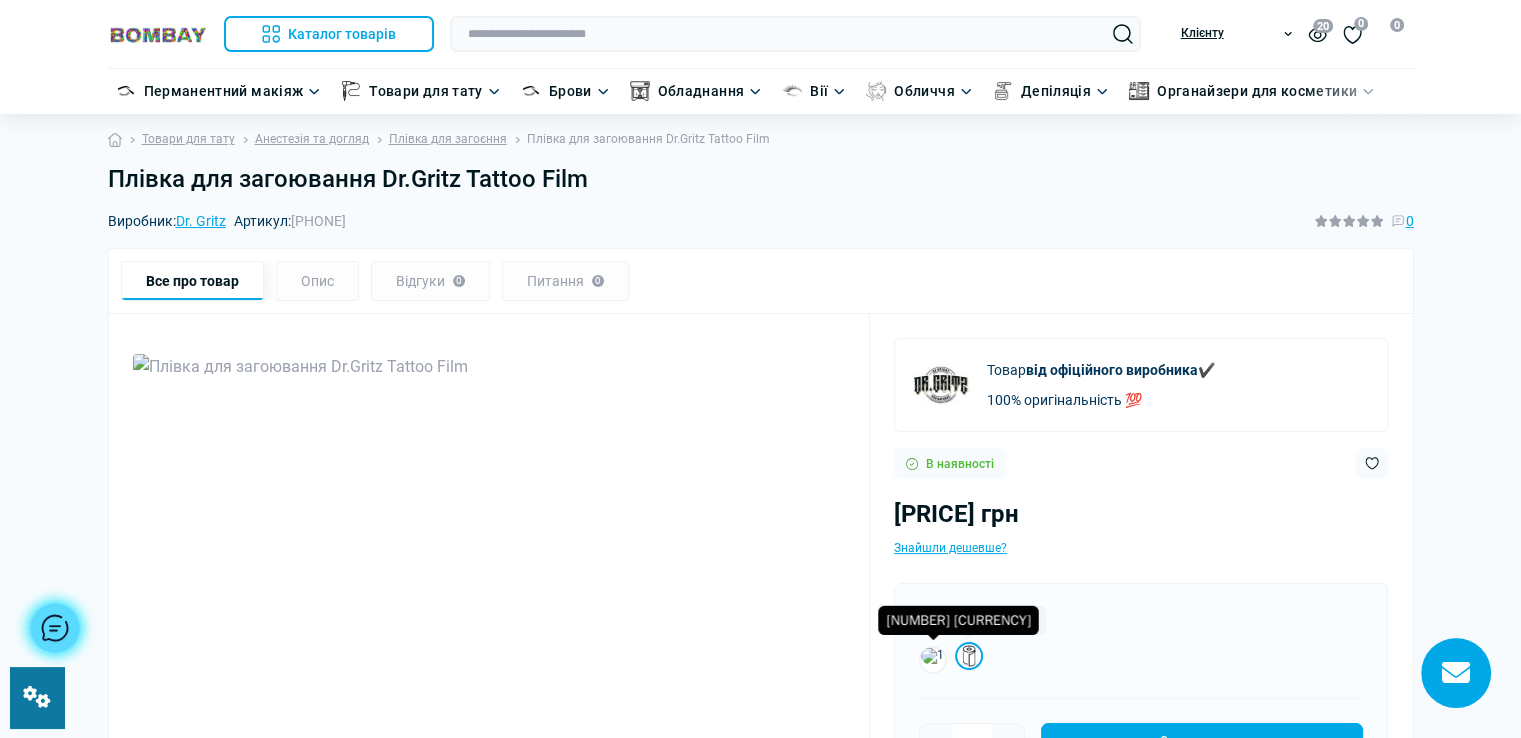 click at bounding box center [933, 660] 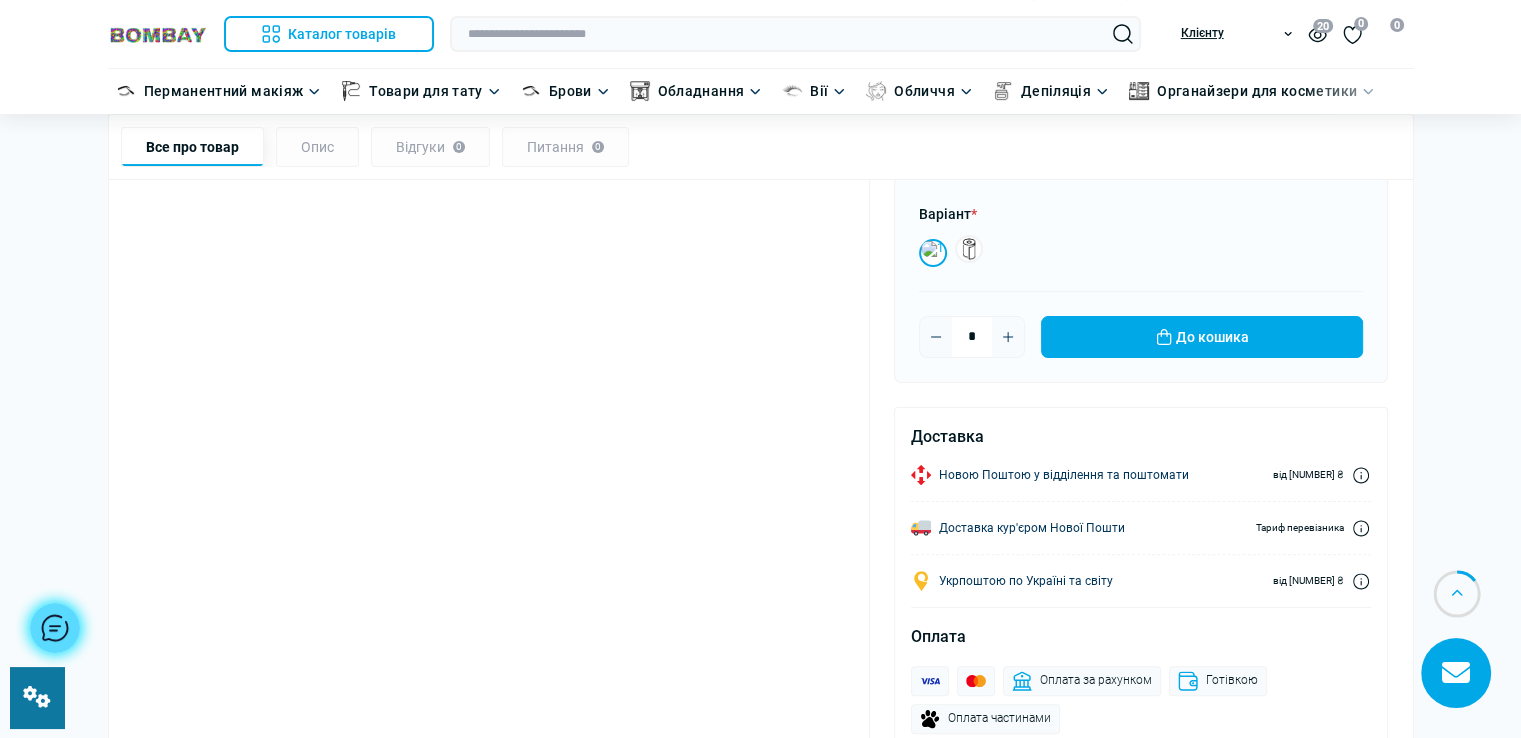 scroll, scrollTop: 500, scrollLeft: 0, axis: vertical 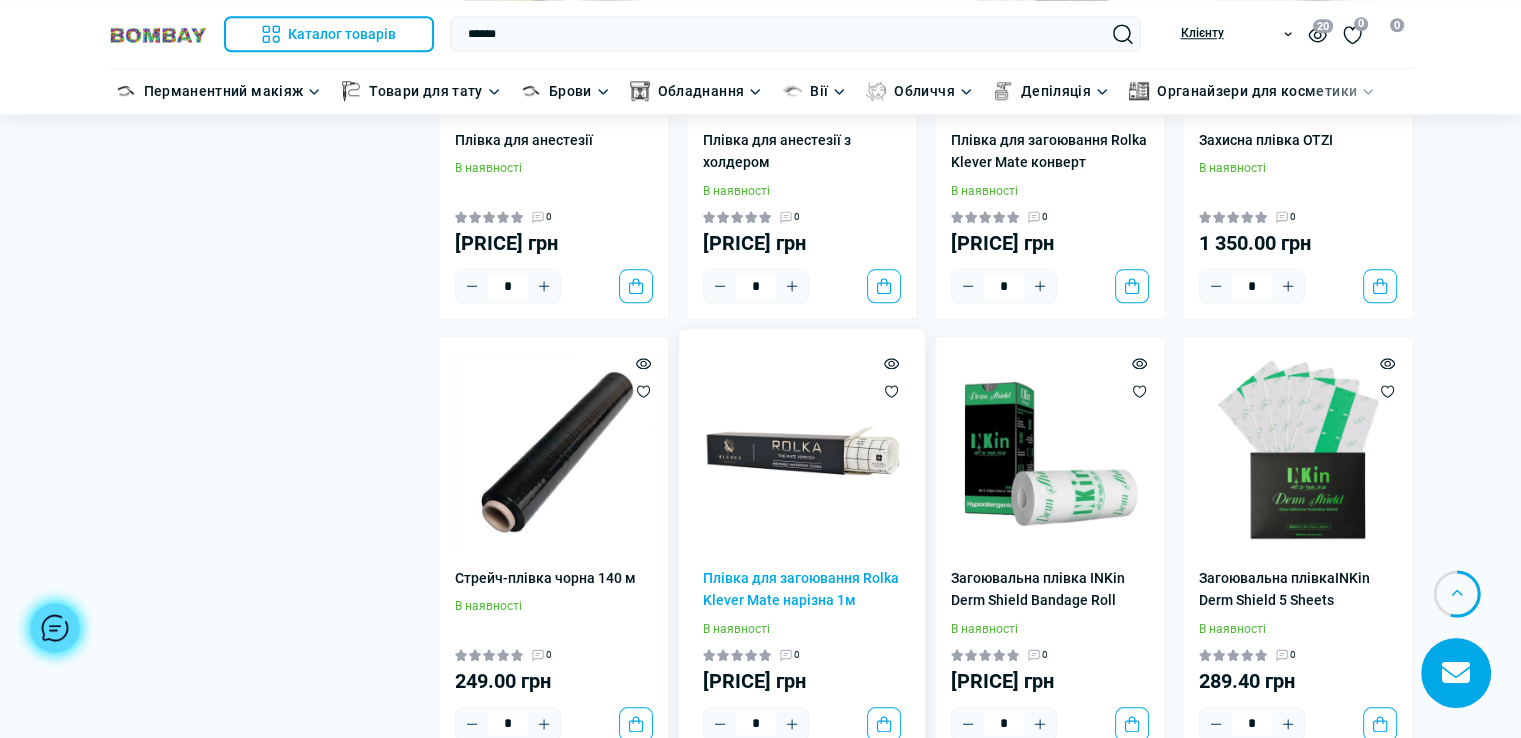 click at bounding box center (802, 489) 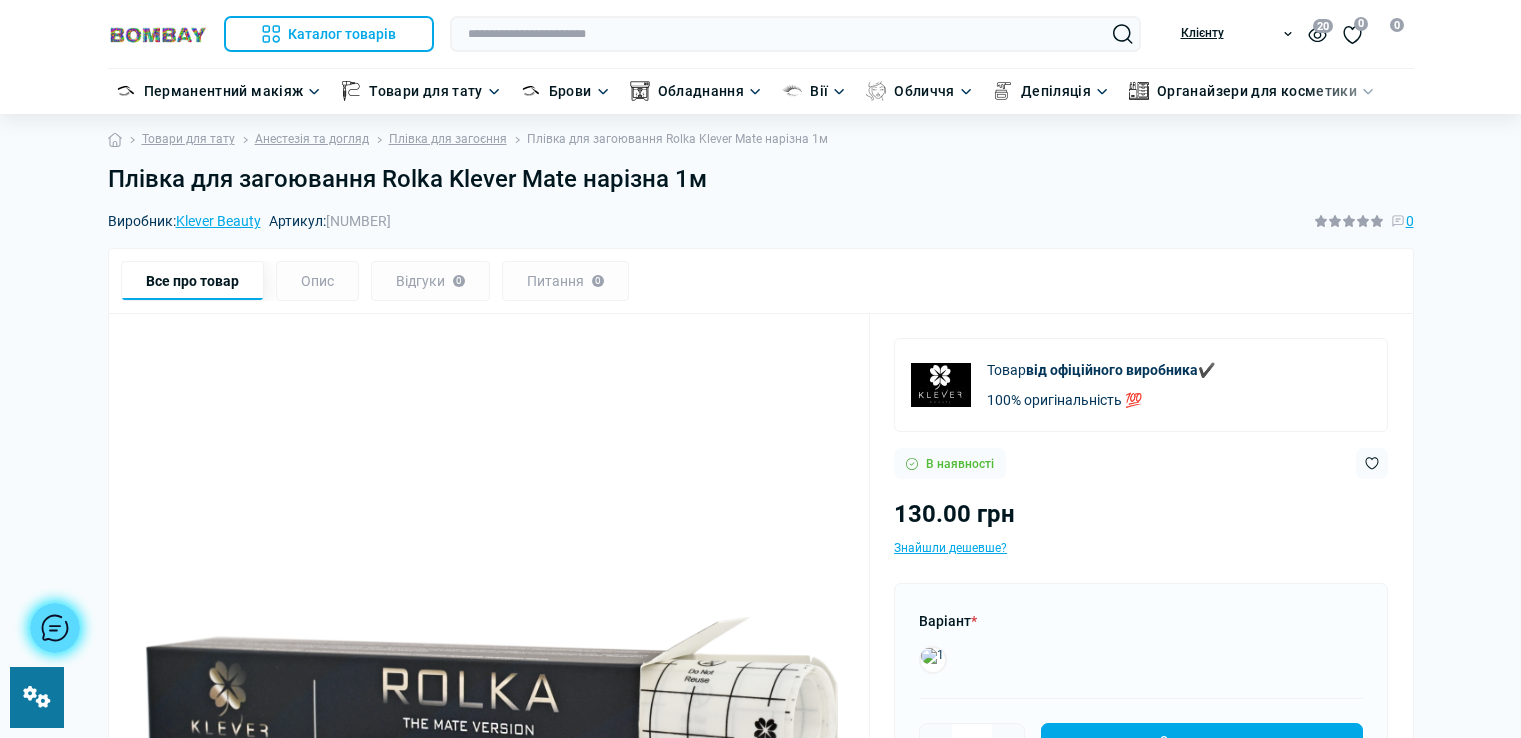 scroll, scrollTop: 0, scrollLeft: 0, axis: both 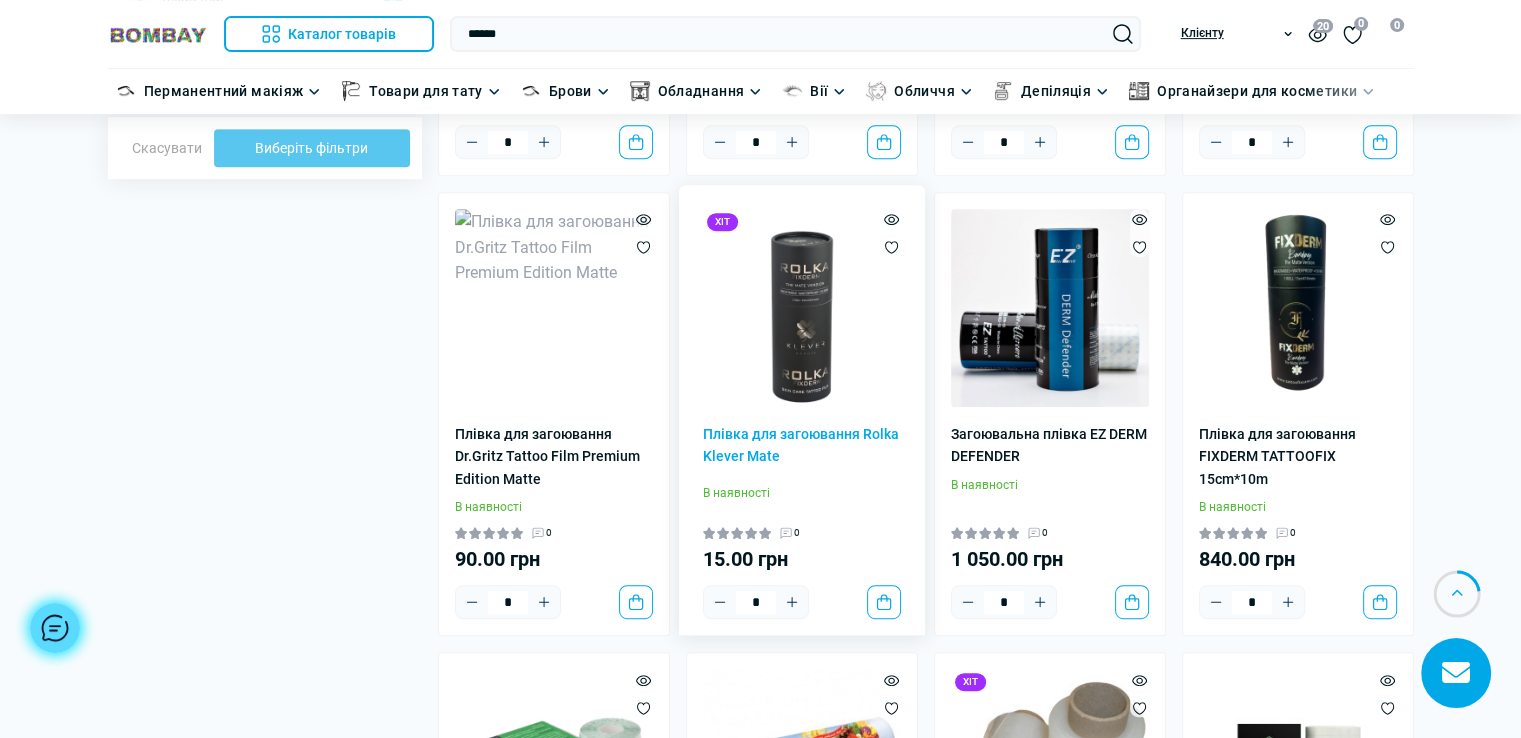 click at bounding box center (802, 308) 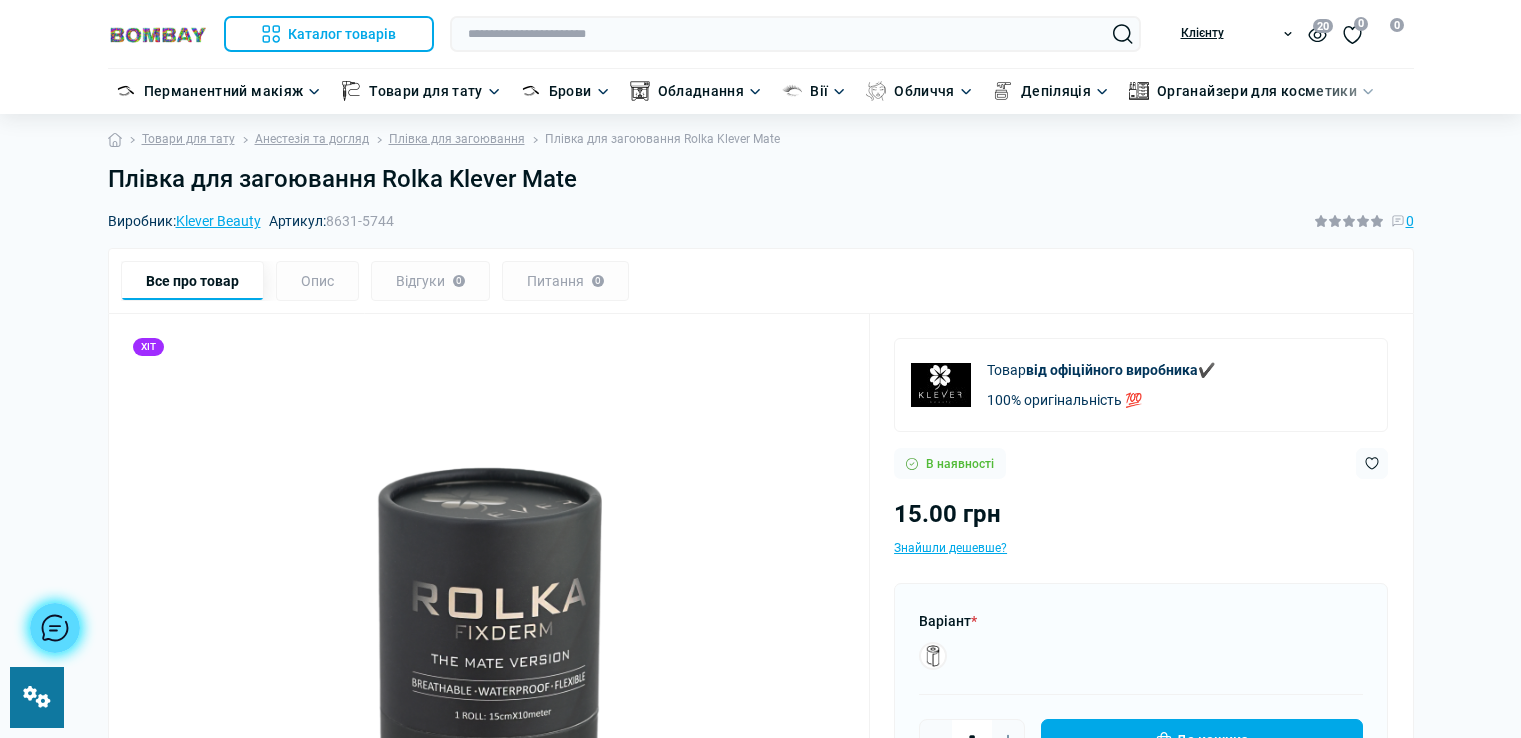 scroll, scrollTop: 0, scrollLeft: 0, axis: both 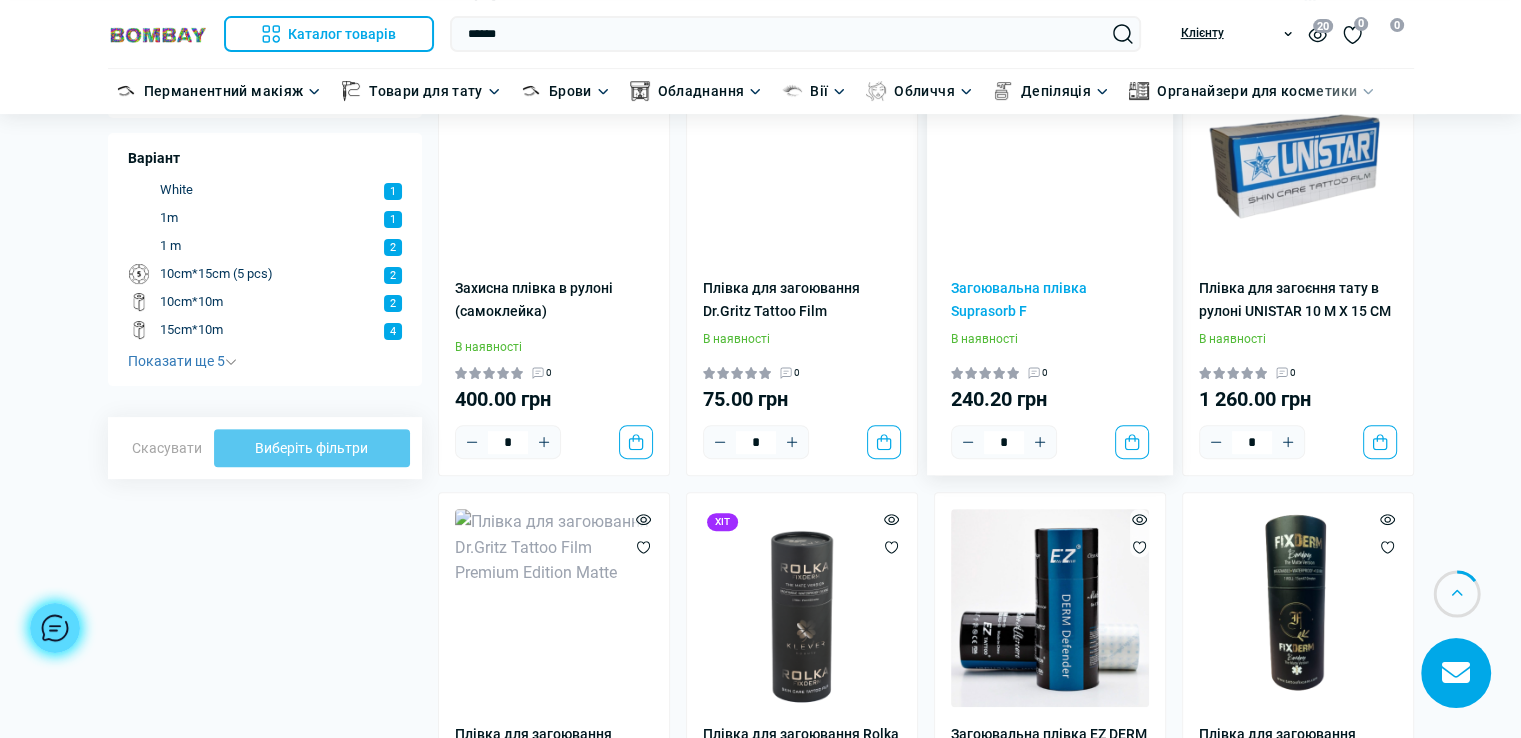 click at bounding box center (1050, 162) 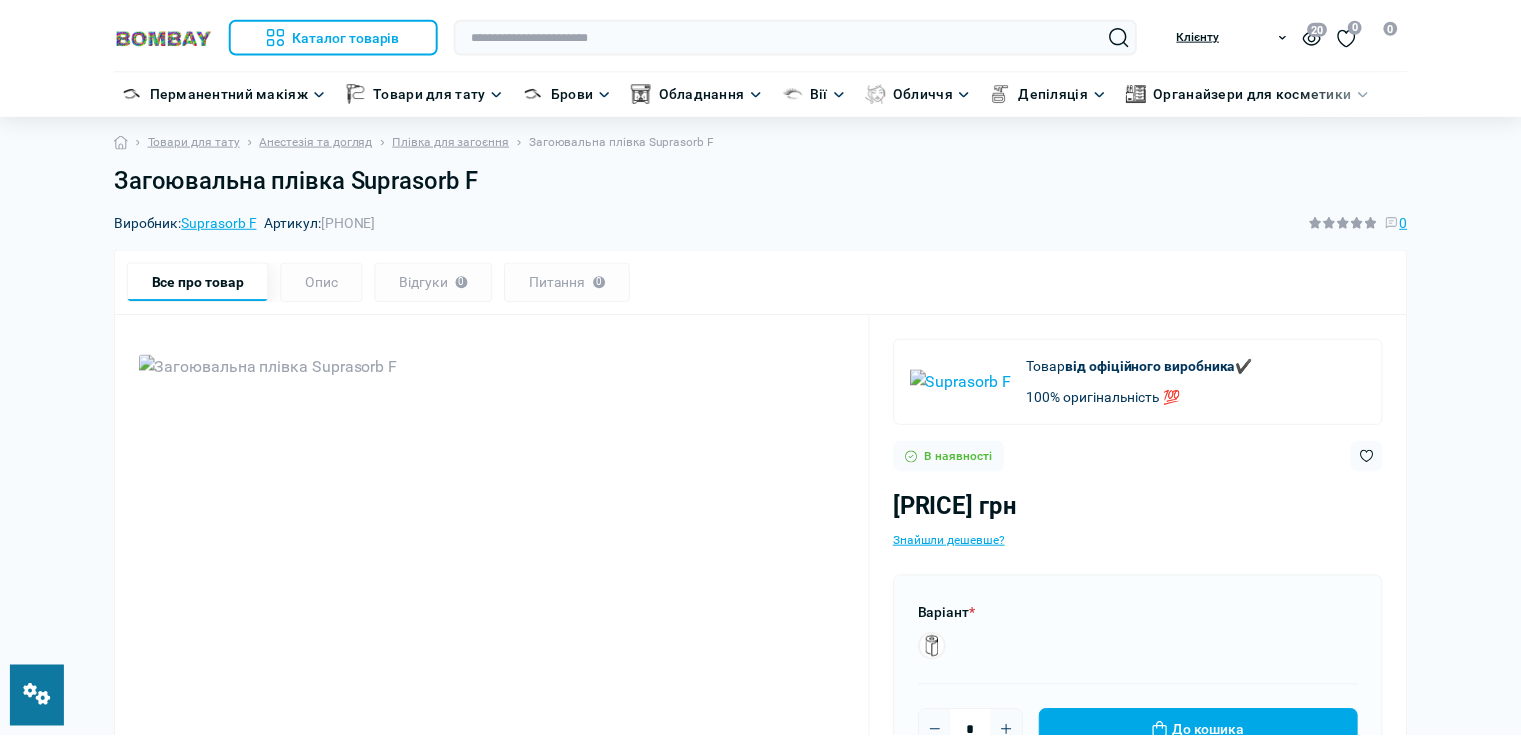 scroll, scrollTop: 0, scrollLeft: 0, axis: both 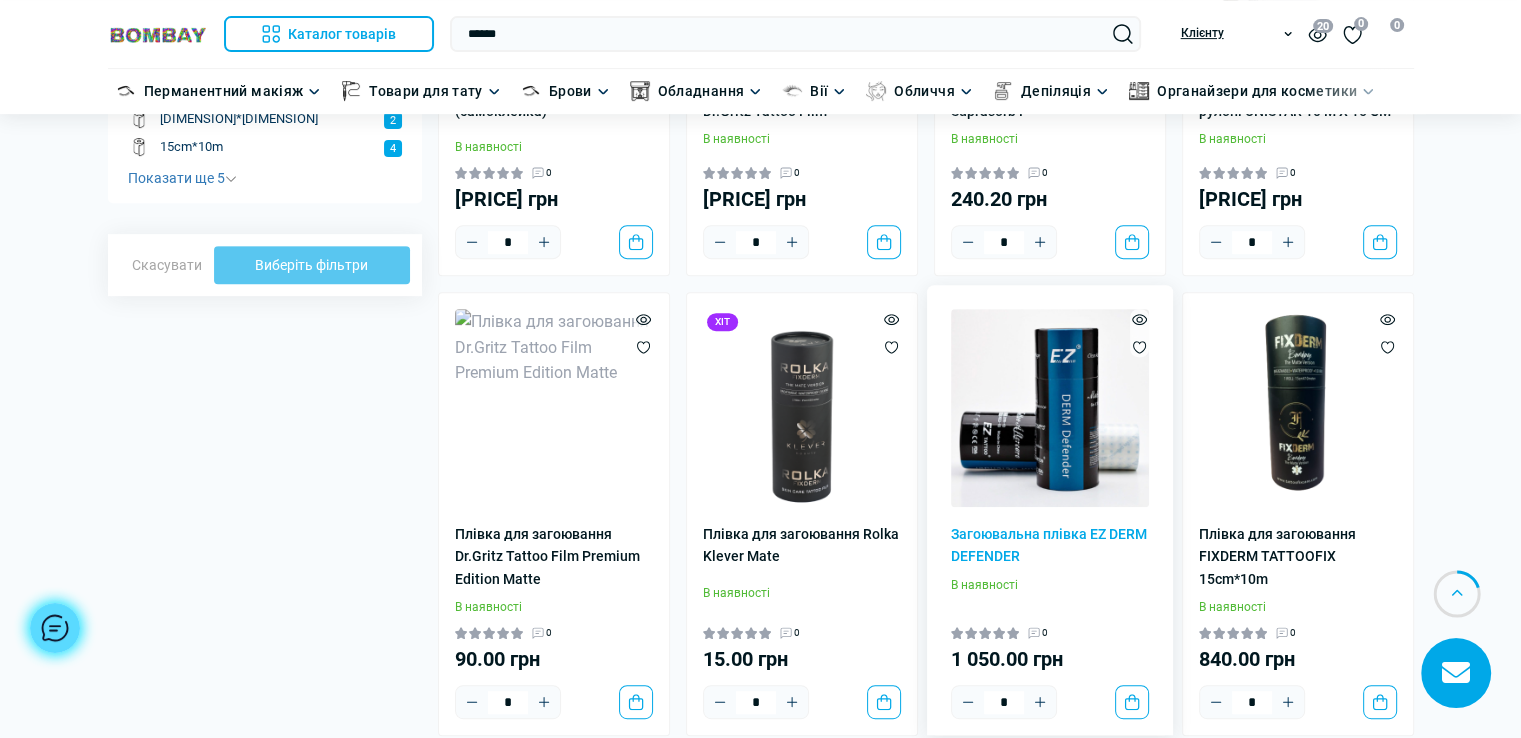 click at bounding box center [1050, 408] 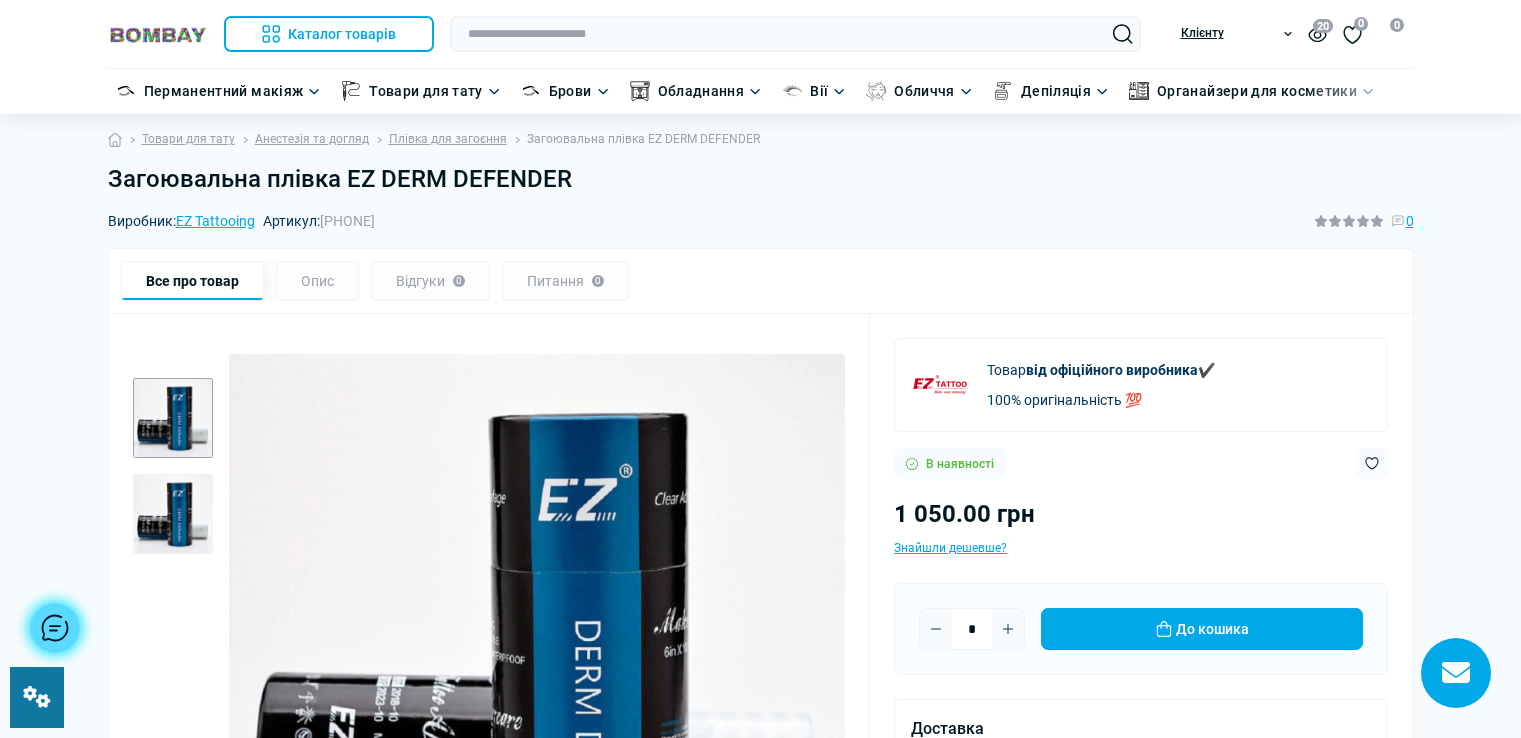 scroll, scrollTop: 0, scrollLeft: 0, axis: both 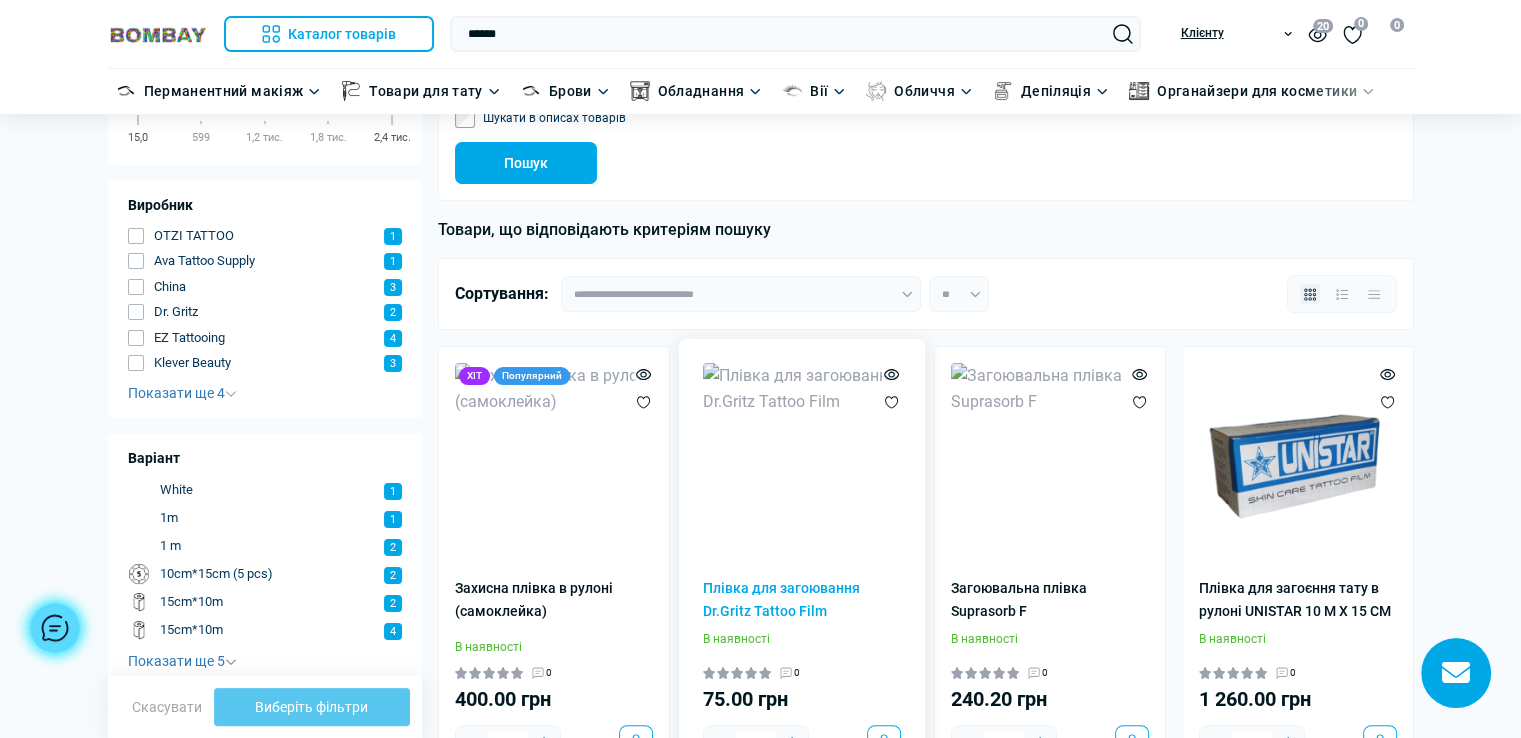 click at bounding box center (802, 462) 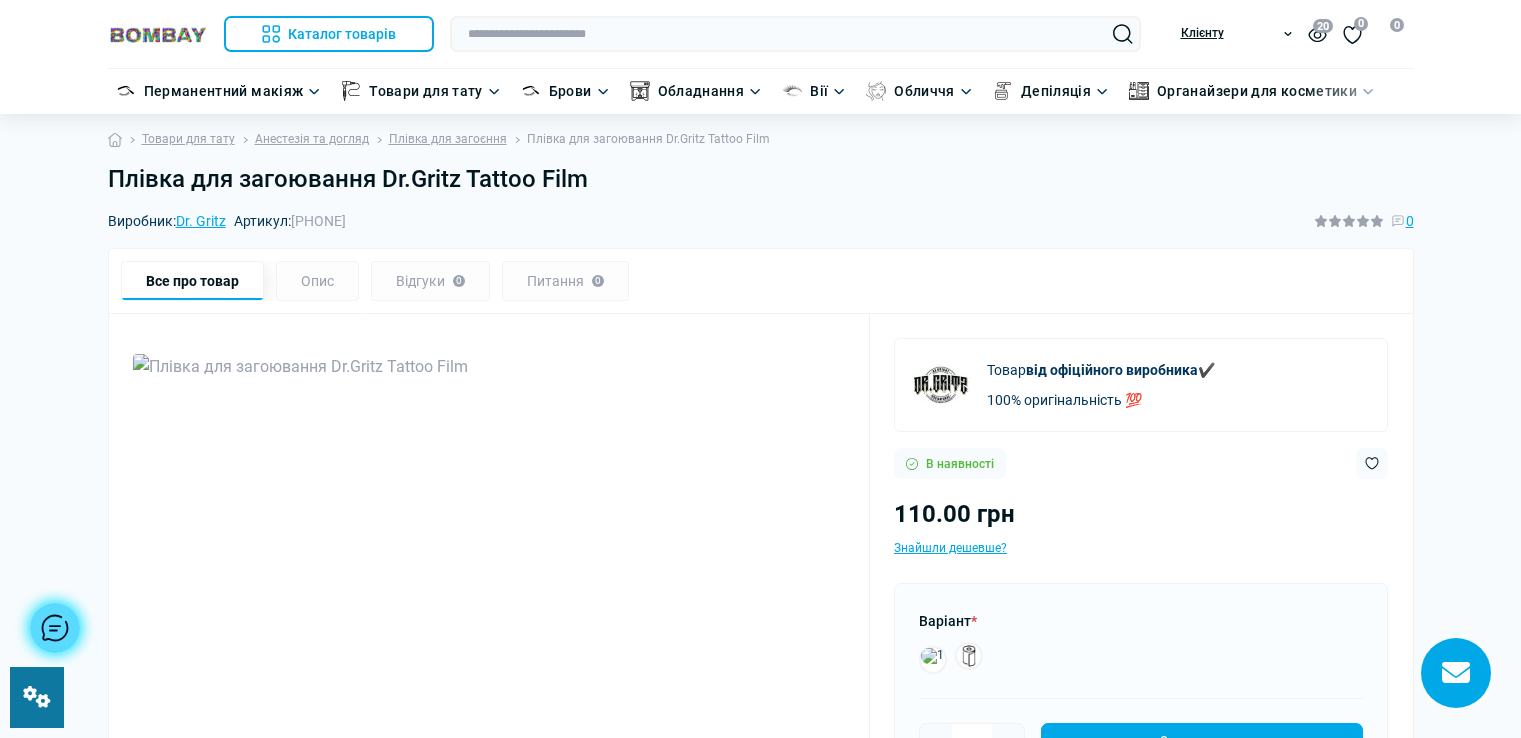 scroll, scrollTop: 0, scrollLeft: 0, axis: both 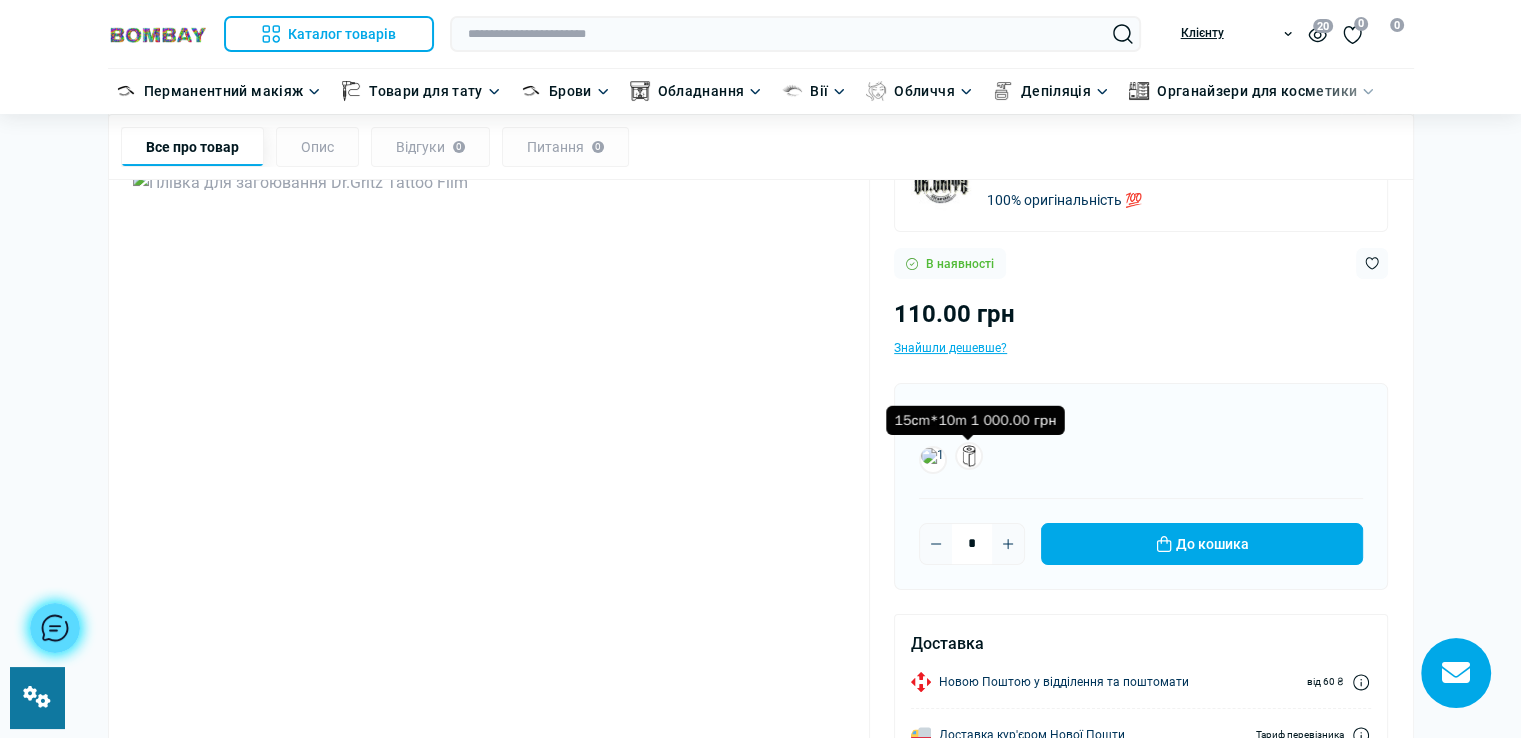 click at bounding box center [969, 456] 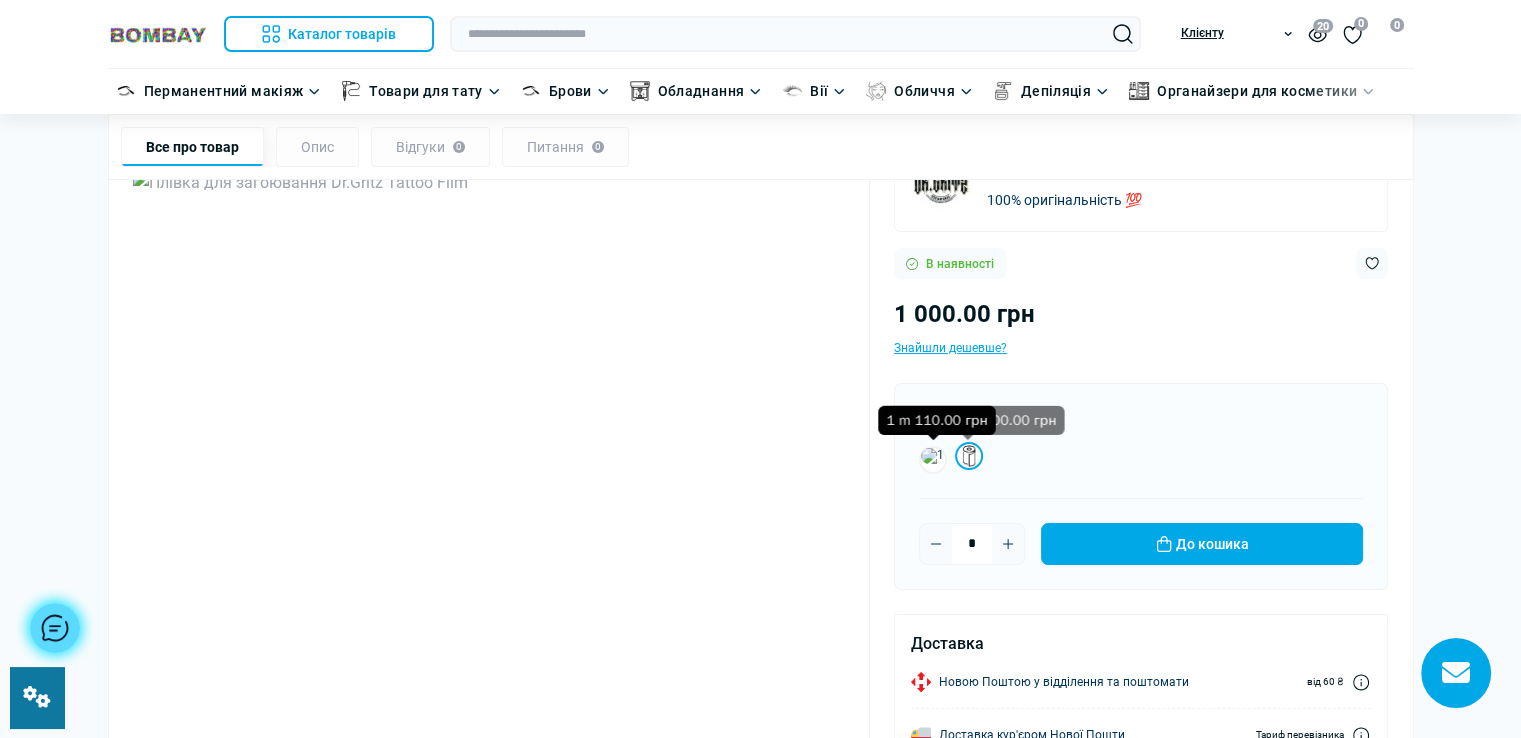click at bounding box center (933, 460) 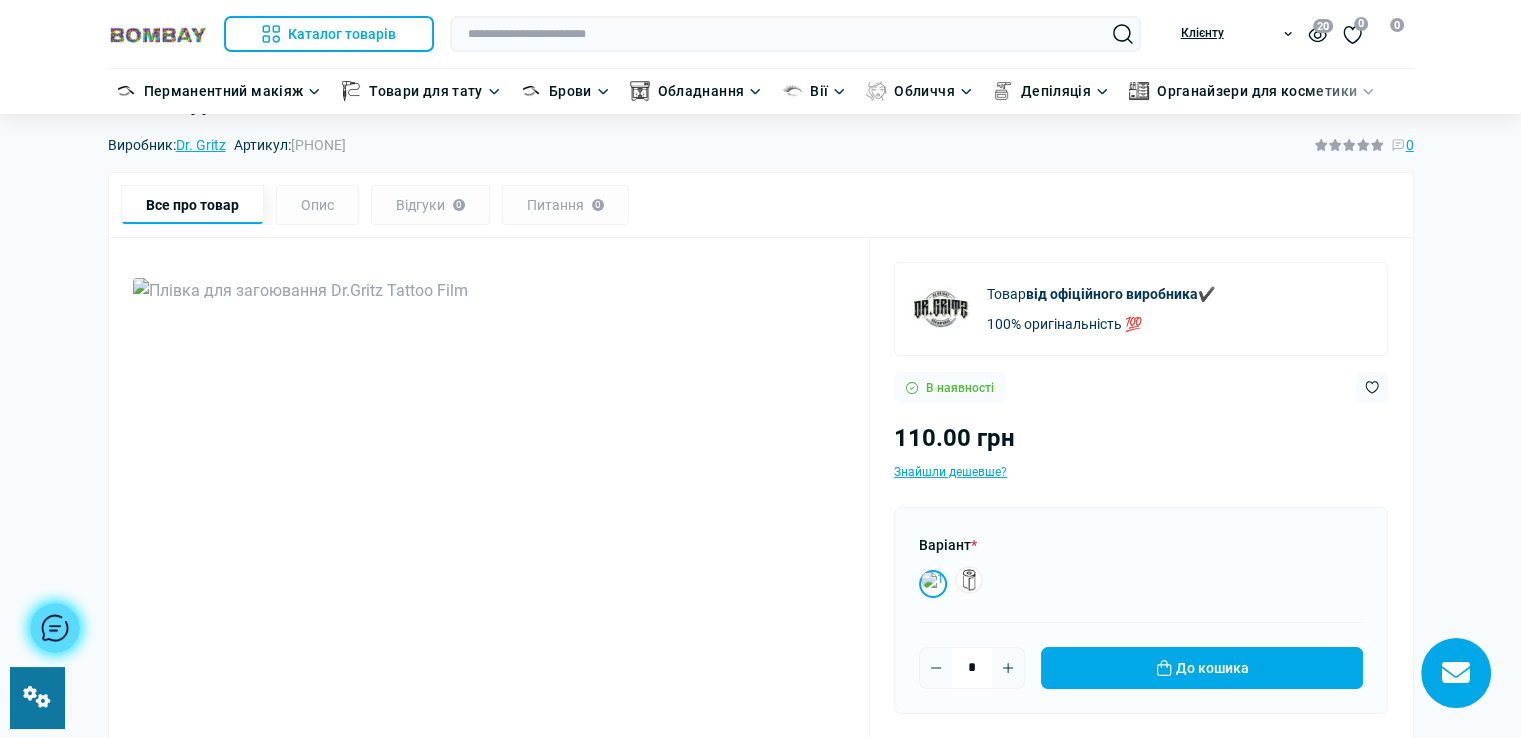 scroll, scrollTop: 0, scrollLeft: 0, axis: both 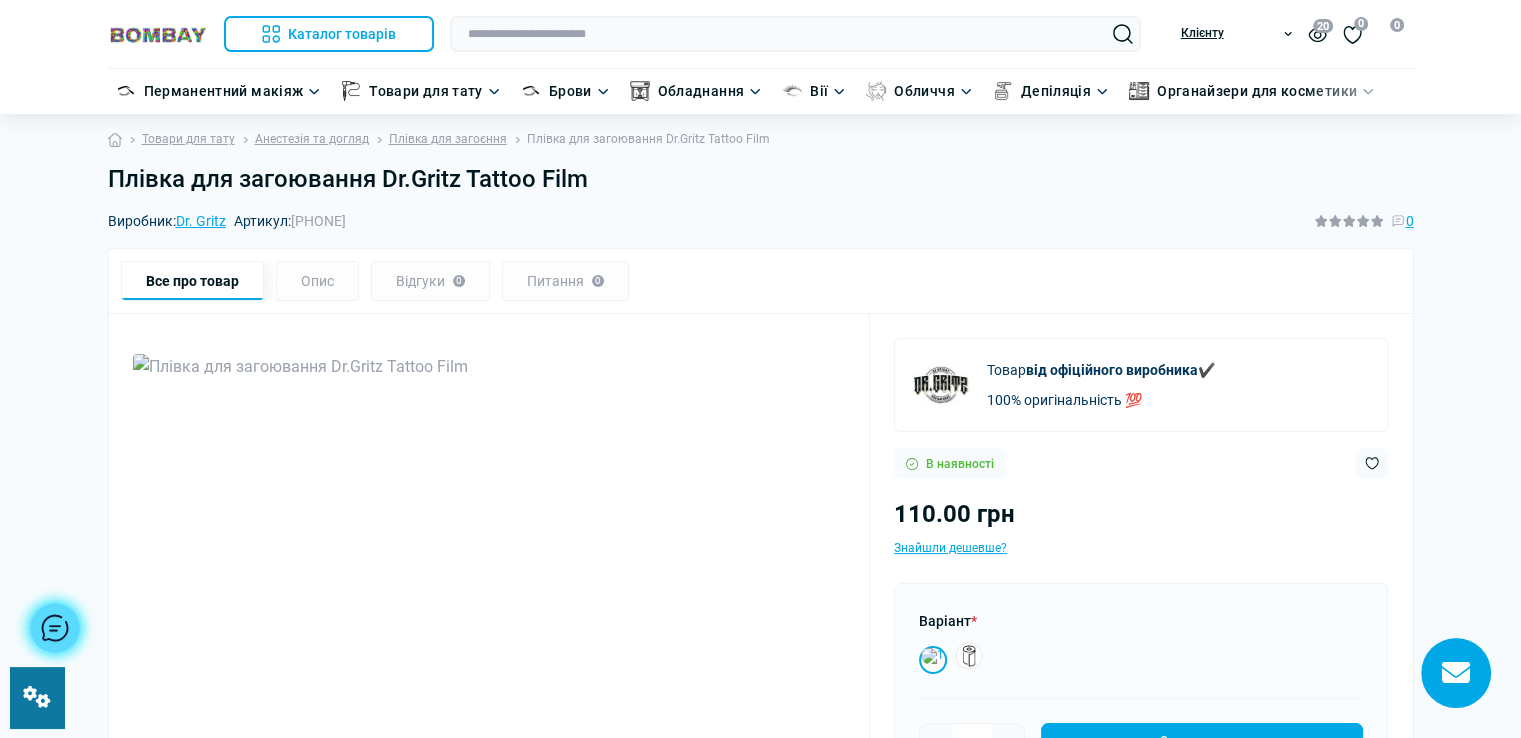 click on "Плівка для загоювання [BRAND] Tattoo Film" at bounding box center (761, 179) 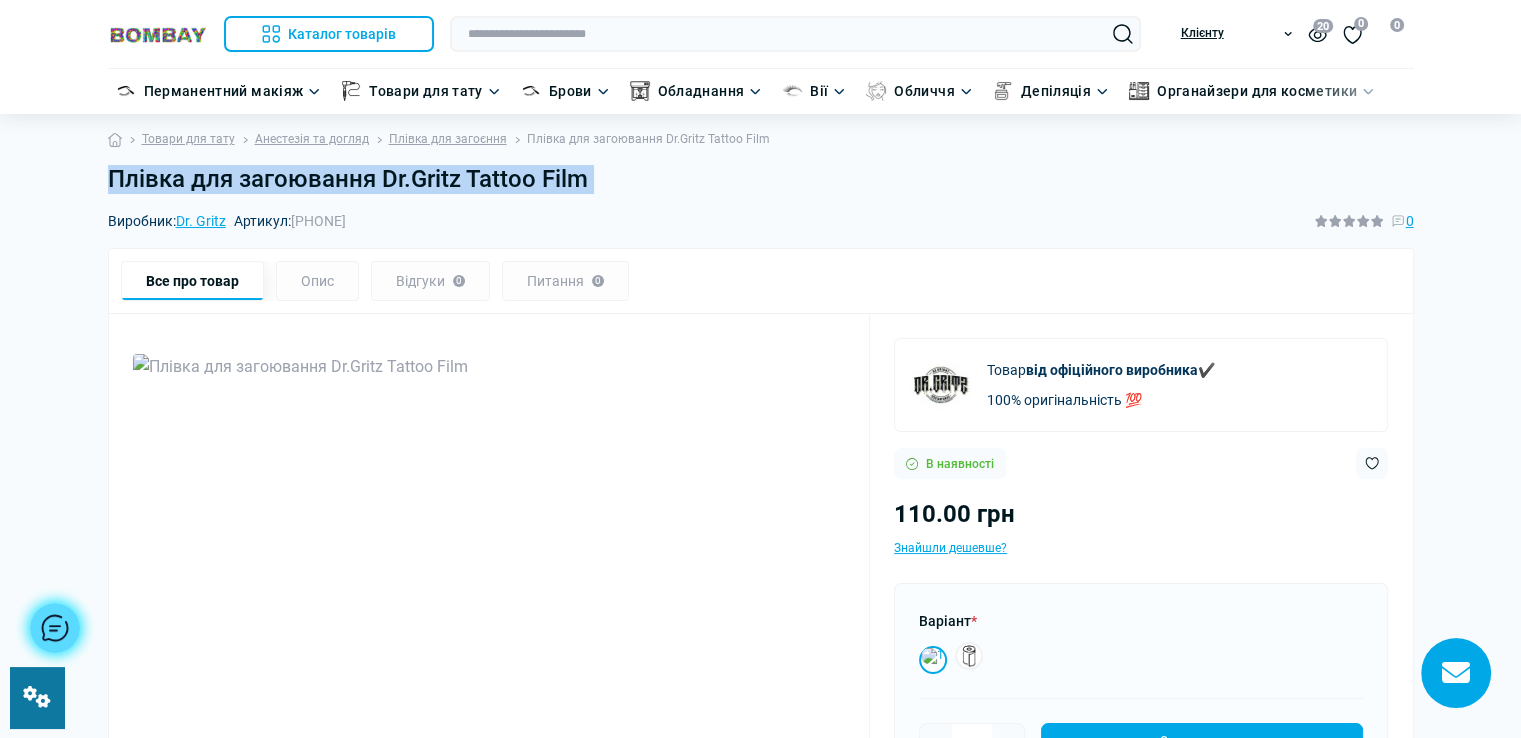 click on "Плівка для загоювання [BRAND] Tattoo Film" at bounding box center (761, 179) 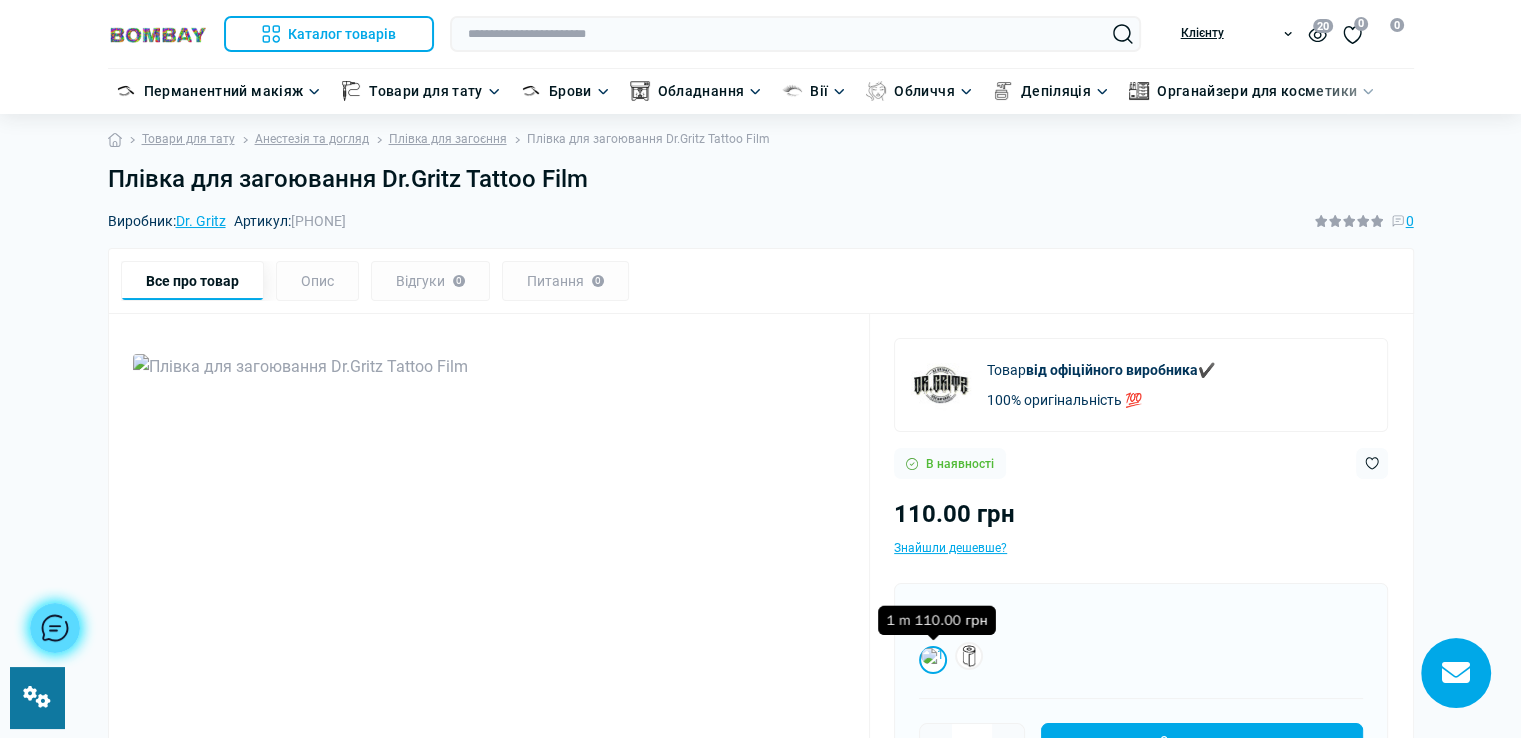 click at bounding box center (933, 660) 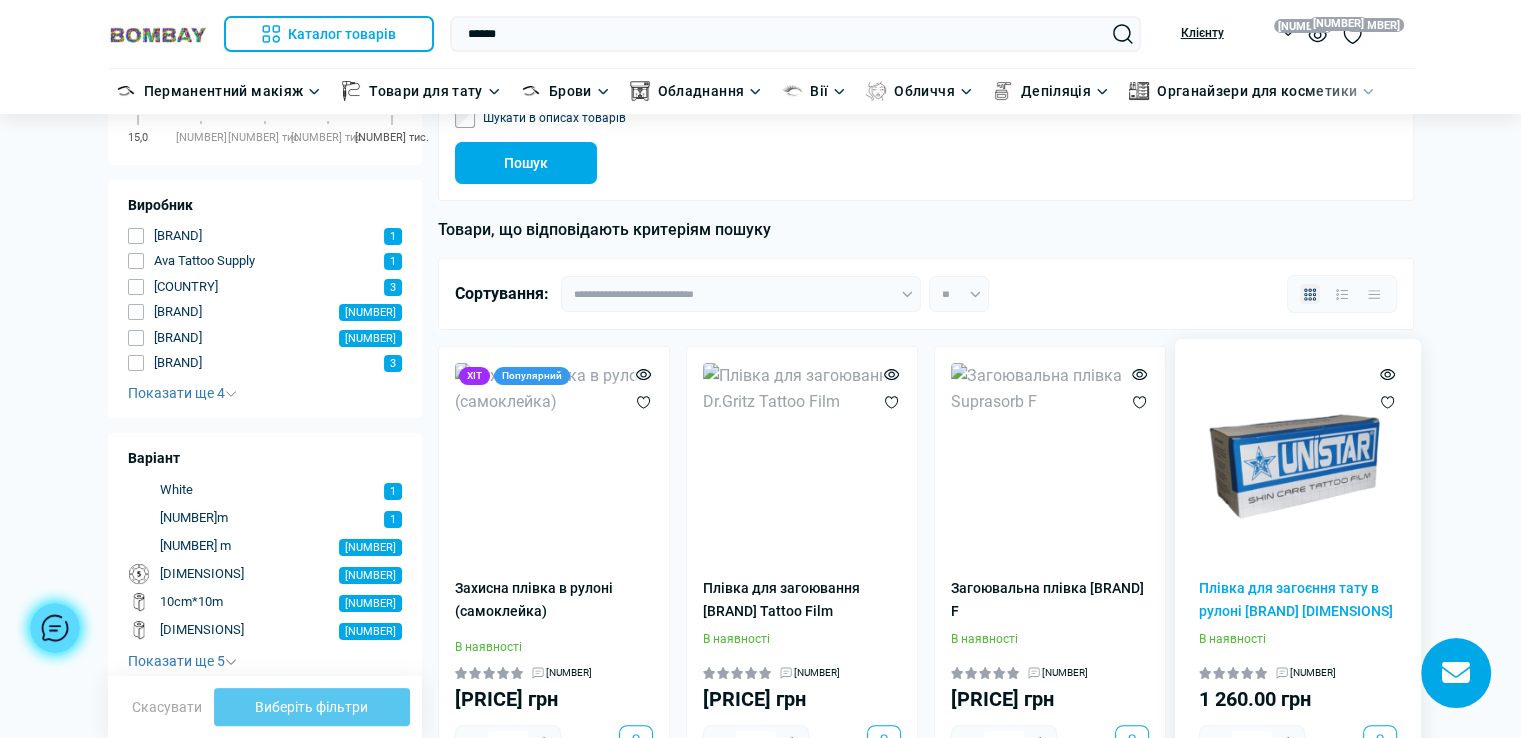scroll, scrollTop: 262, scrollLeft: 0, axis: vertical 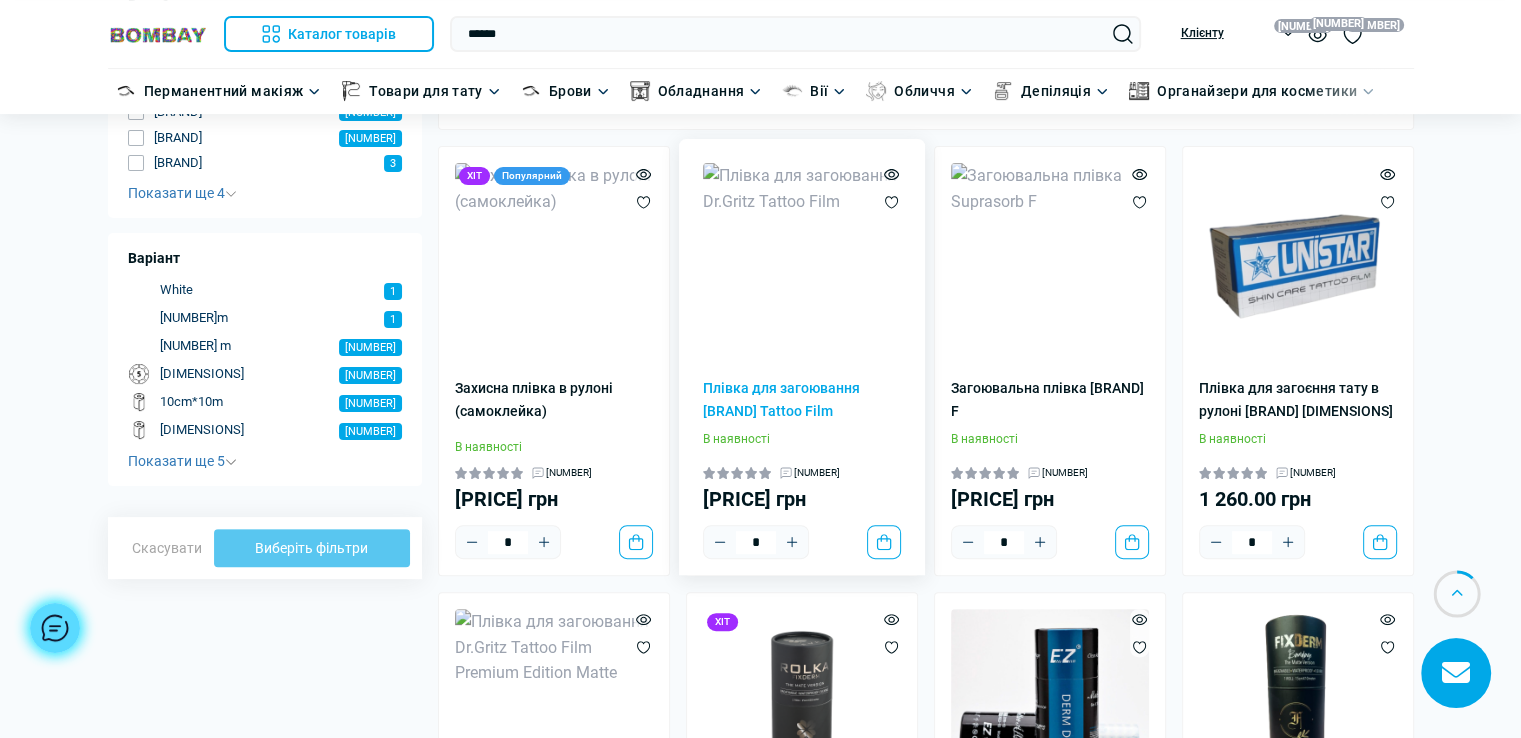 click at bounding box center (802, 262) 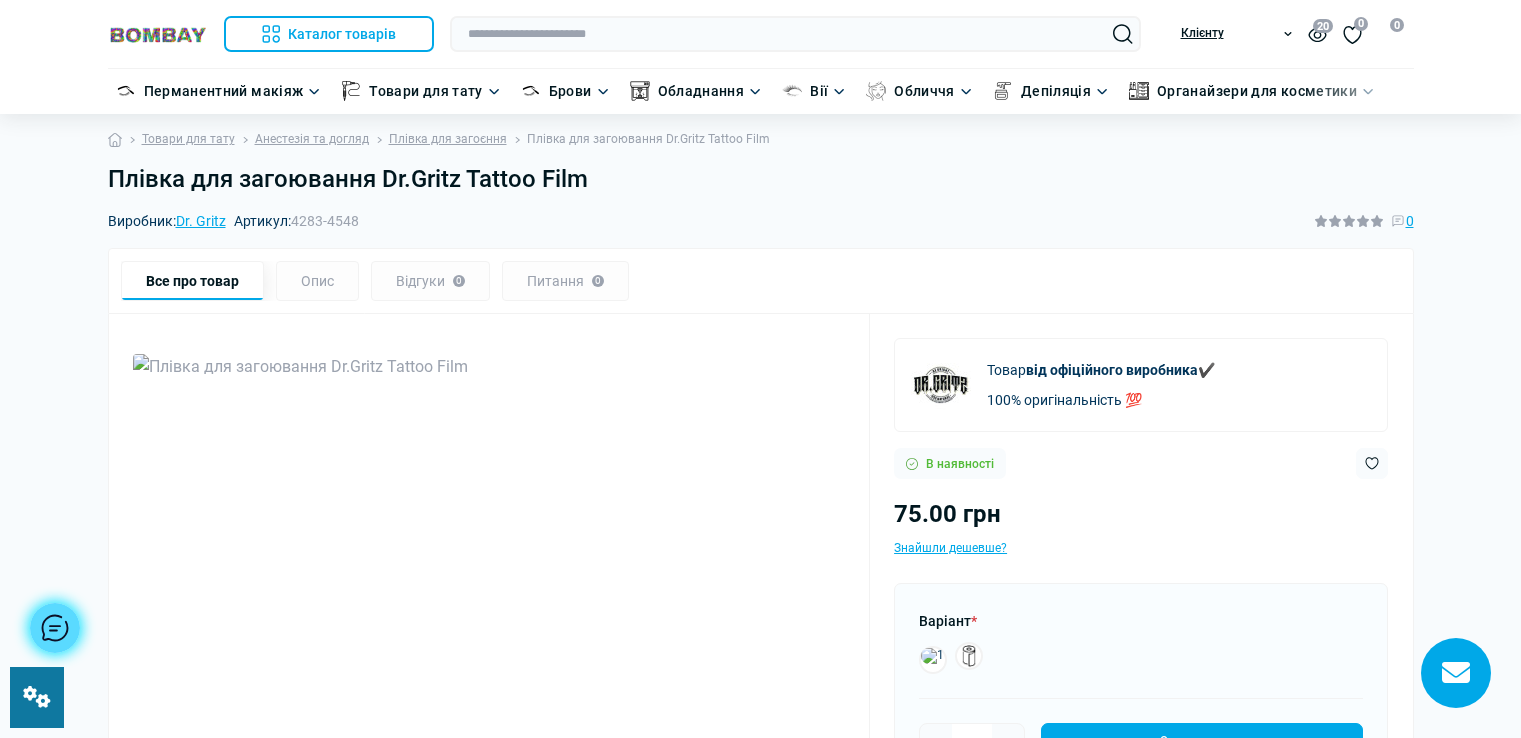 scroll, scrollTop: 100, scrollLeft: 0, axis: vertical 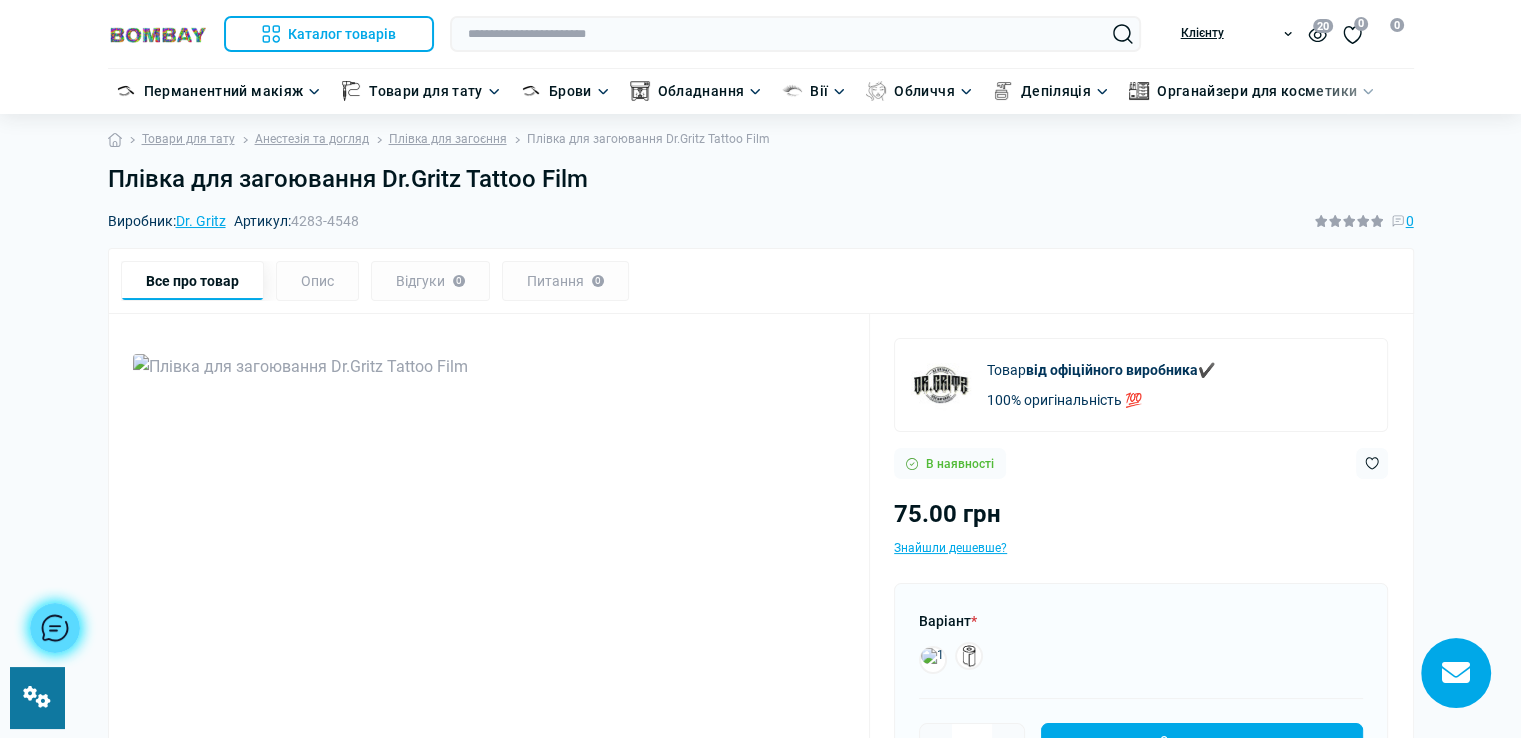 click on "Плівка для загоювання [BRAND] Tattoo Film" at bounding box center [761, 179] 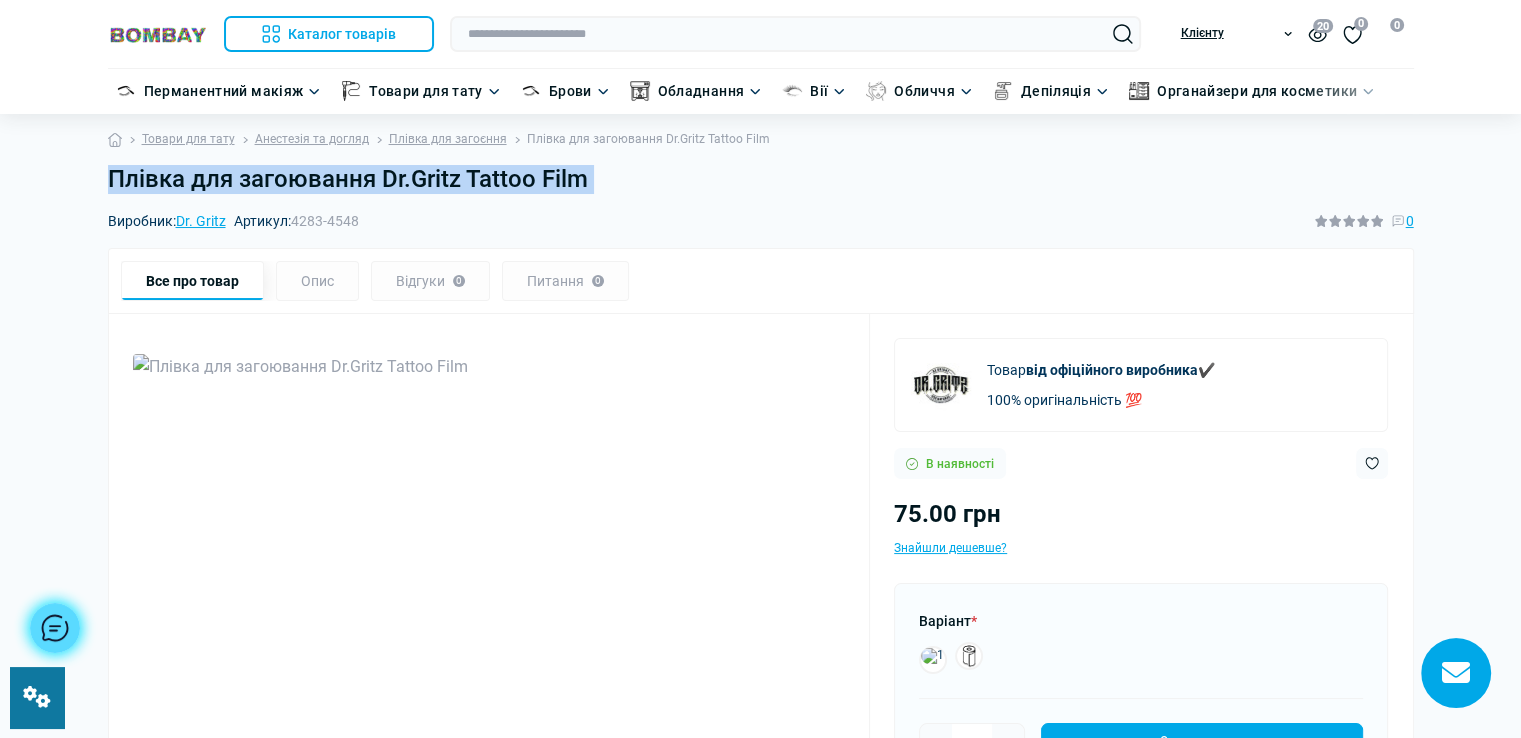 click on "Плівка для загоювання [BRAND] Tattoo Film" at bounding box center [761, 179] 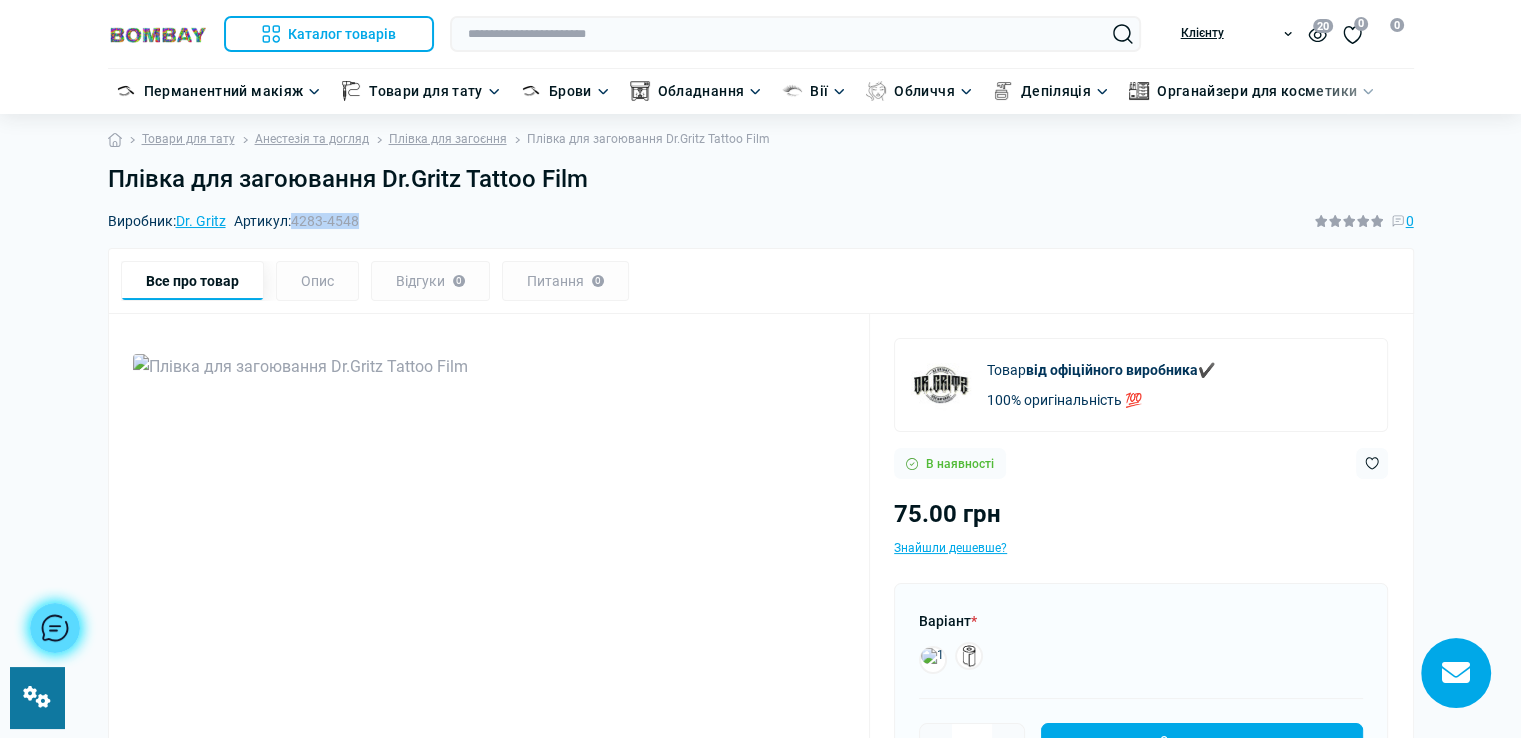 drag, startPoint x: 297, startPoint y: 221, endPoint x: 373, endPoint y: 224, distance: 76.05919 